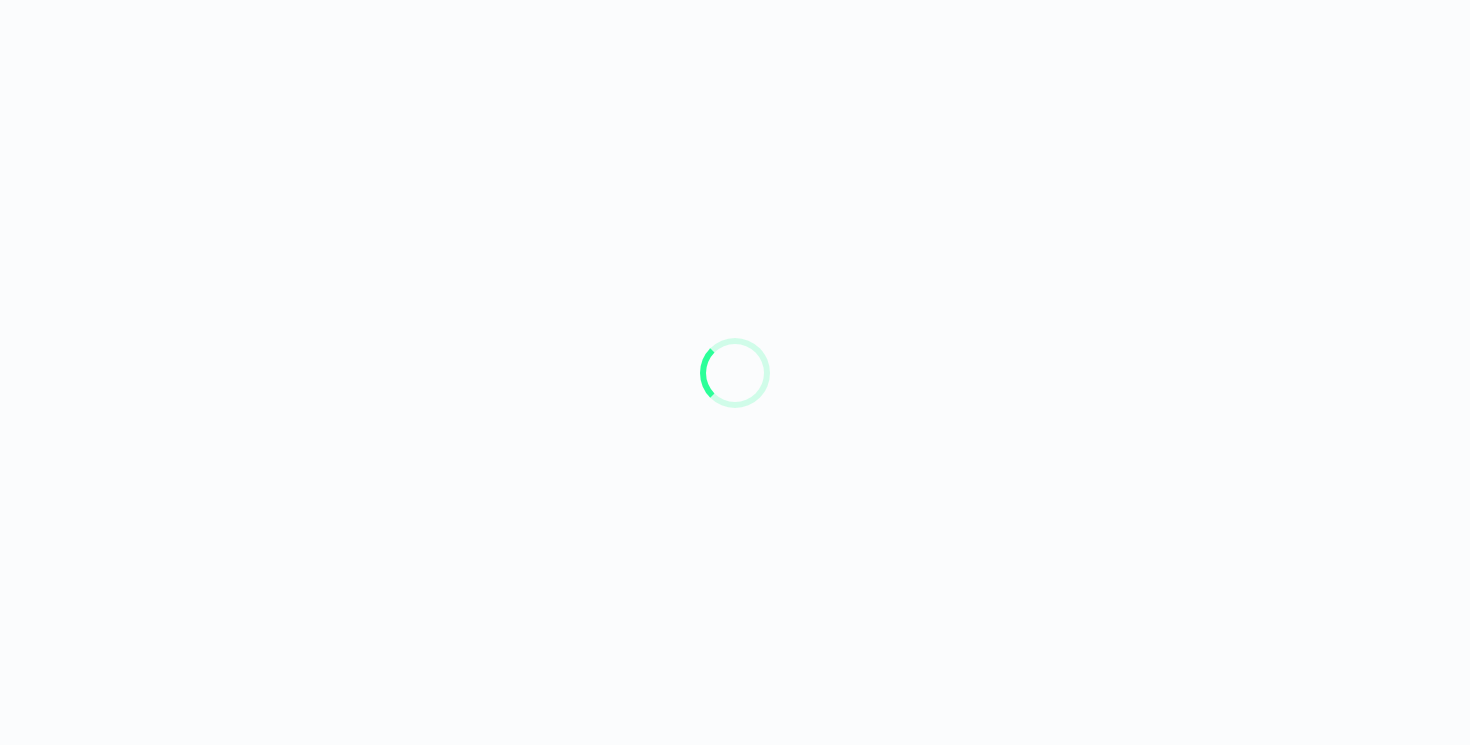 scroll, scrollTop: 0, scrollLeft: 0, axis: both 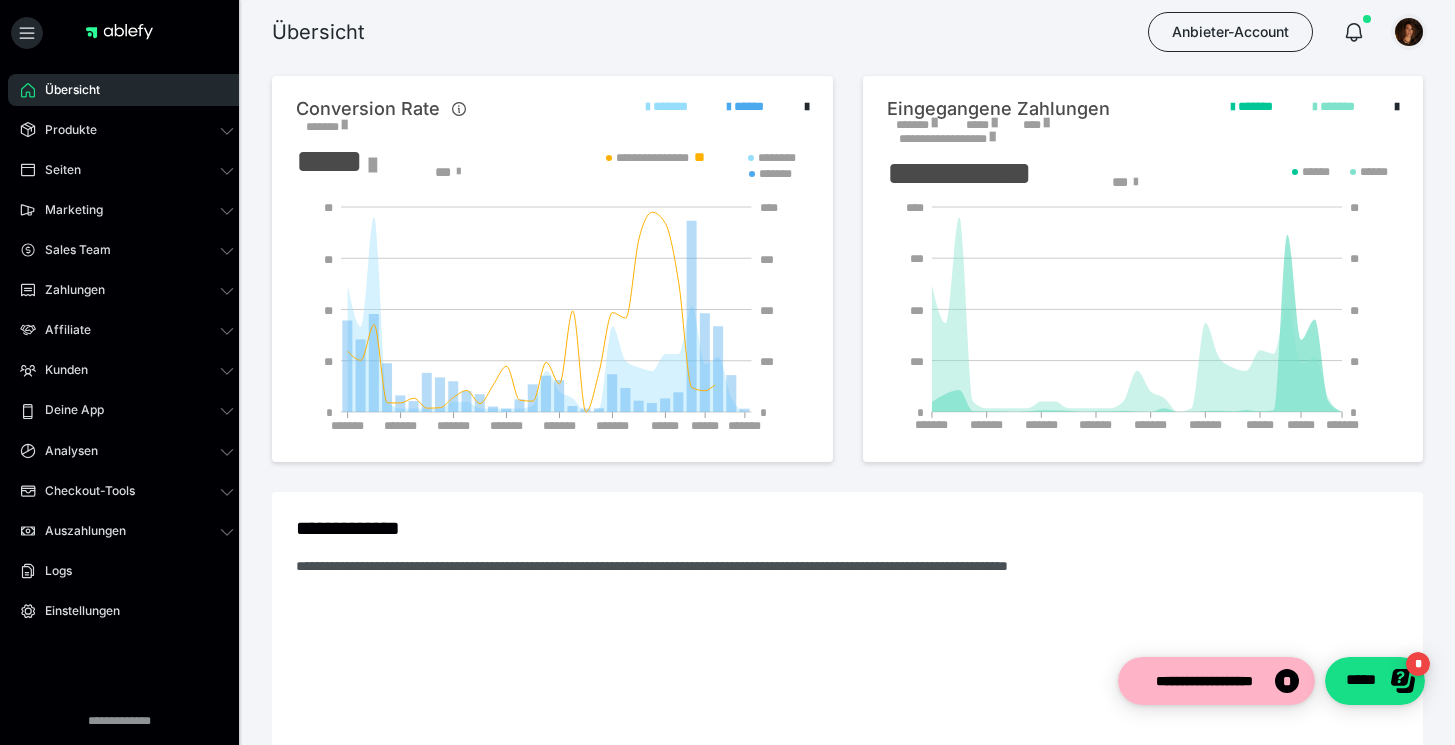 click at bounding box center [1409, 32] 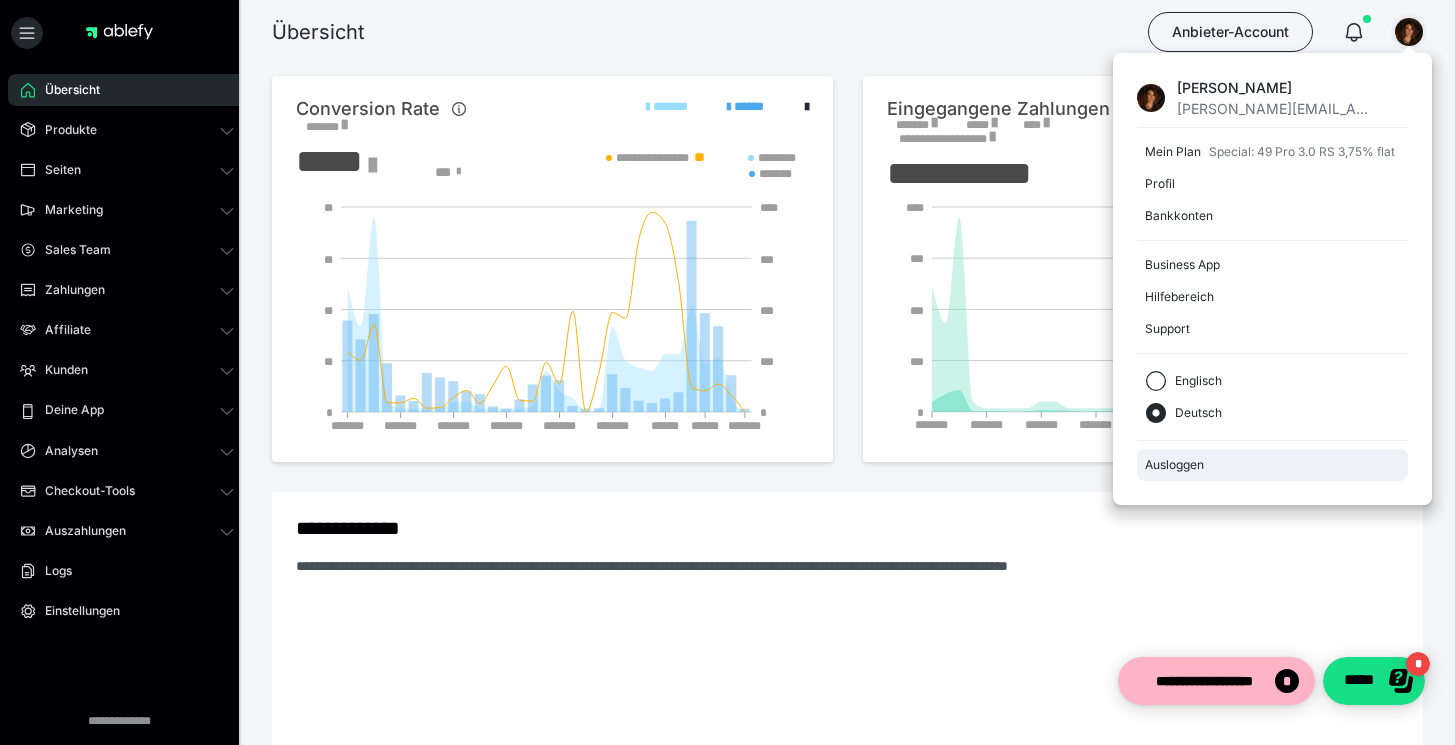 click on "Ausloggen" at bounding box center (1272, 465) 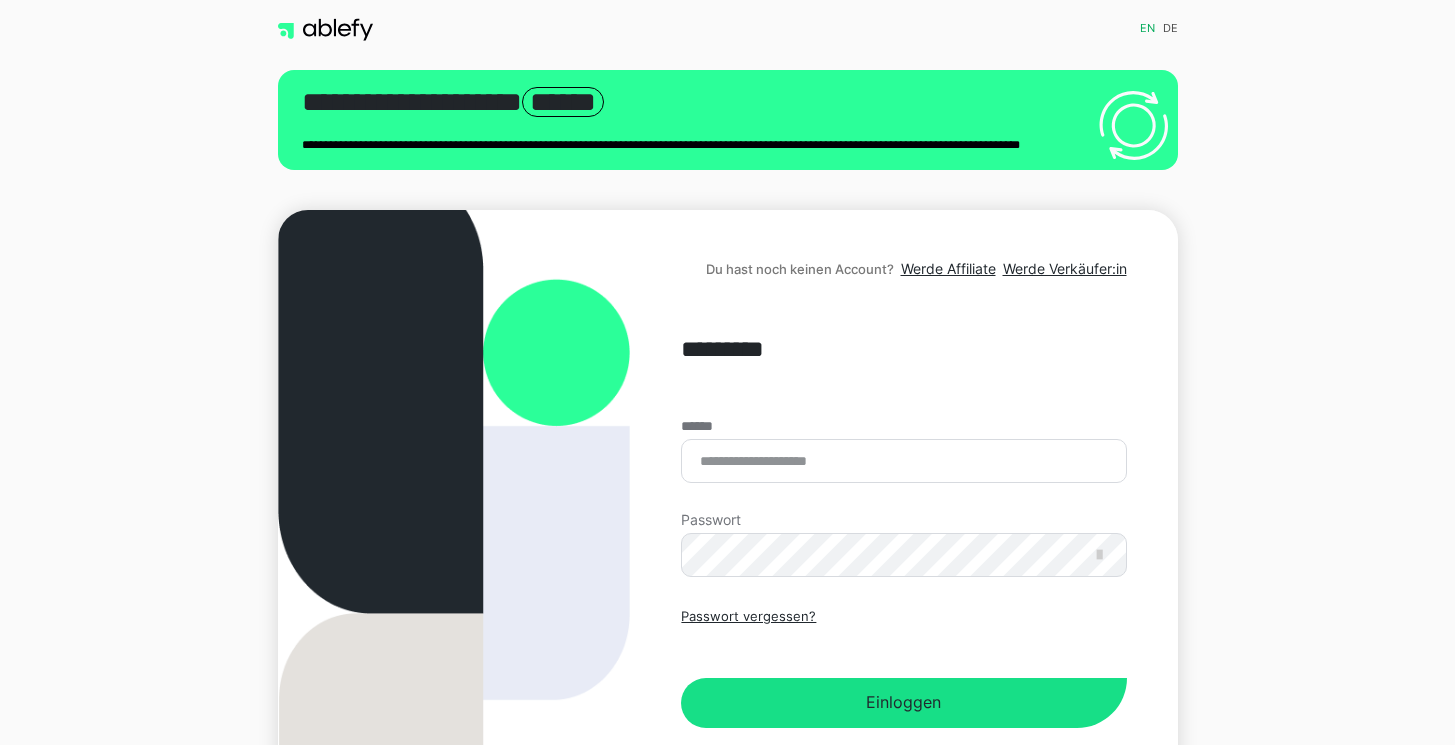 scroll, scrollTop: 0, scrollLeft: 0, axis: both 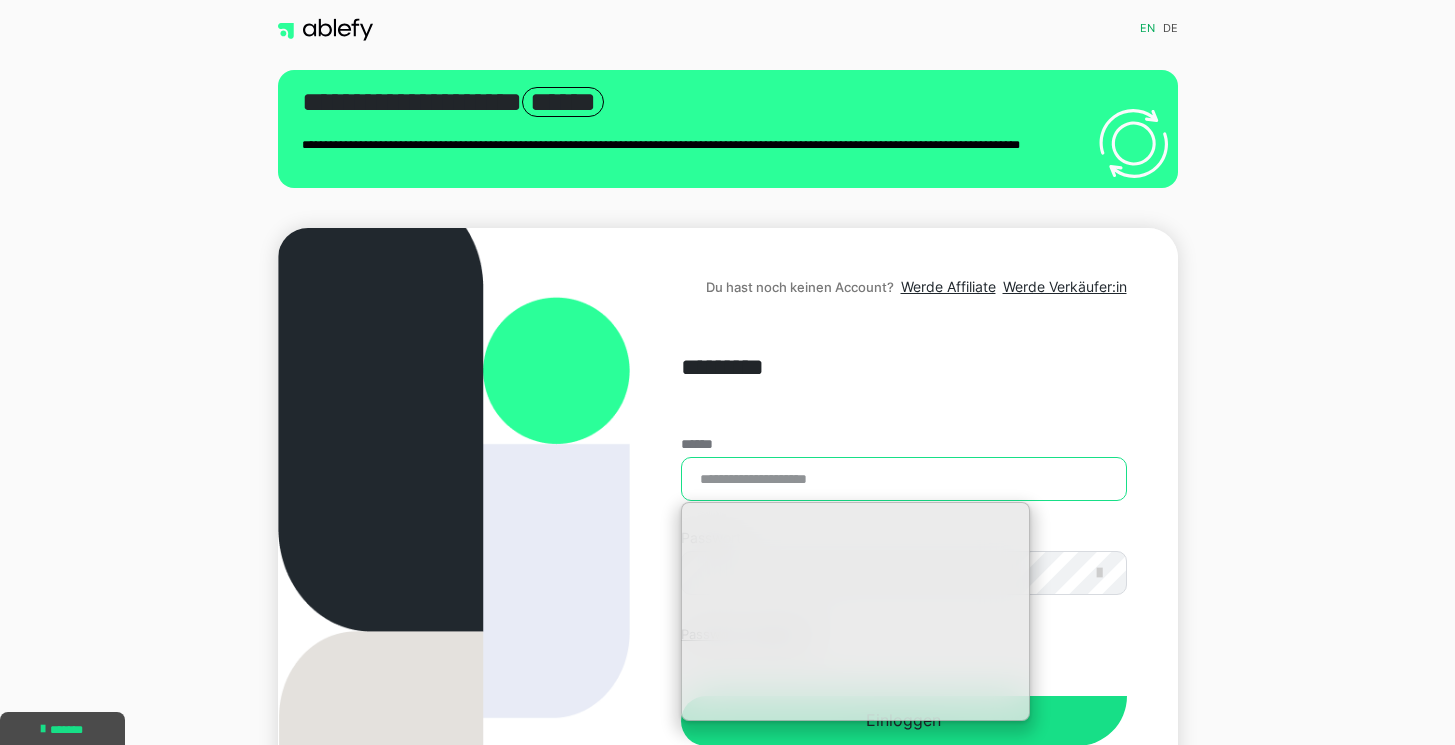 type on "**********" 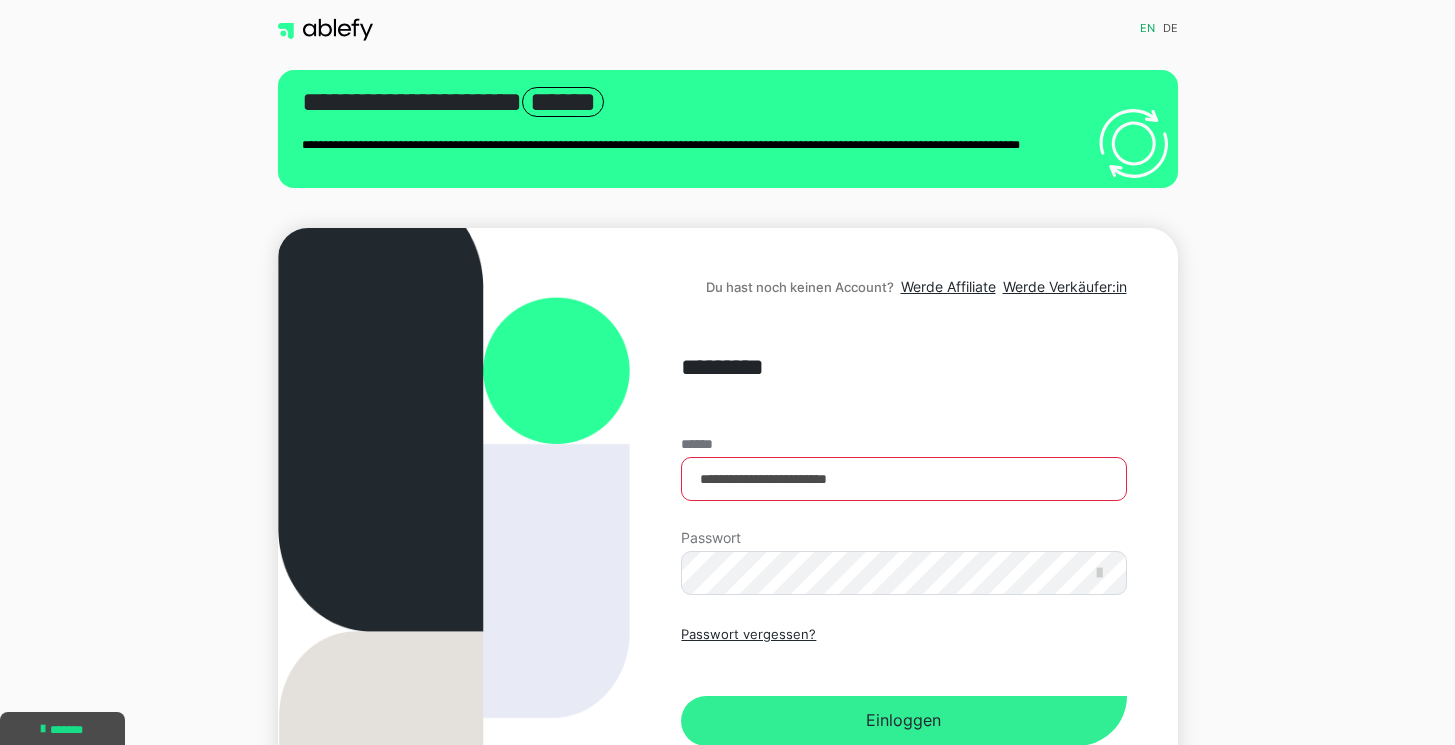 click on "Einloggen" at bounding box center (903, 721) 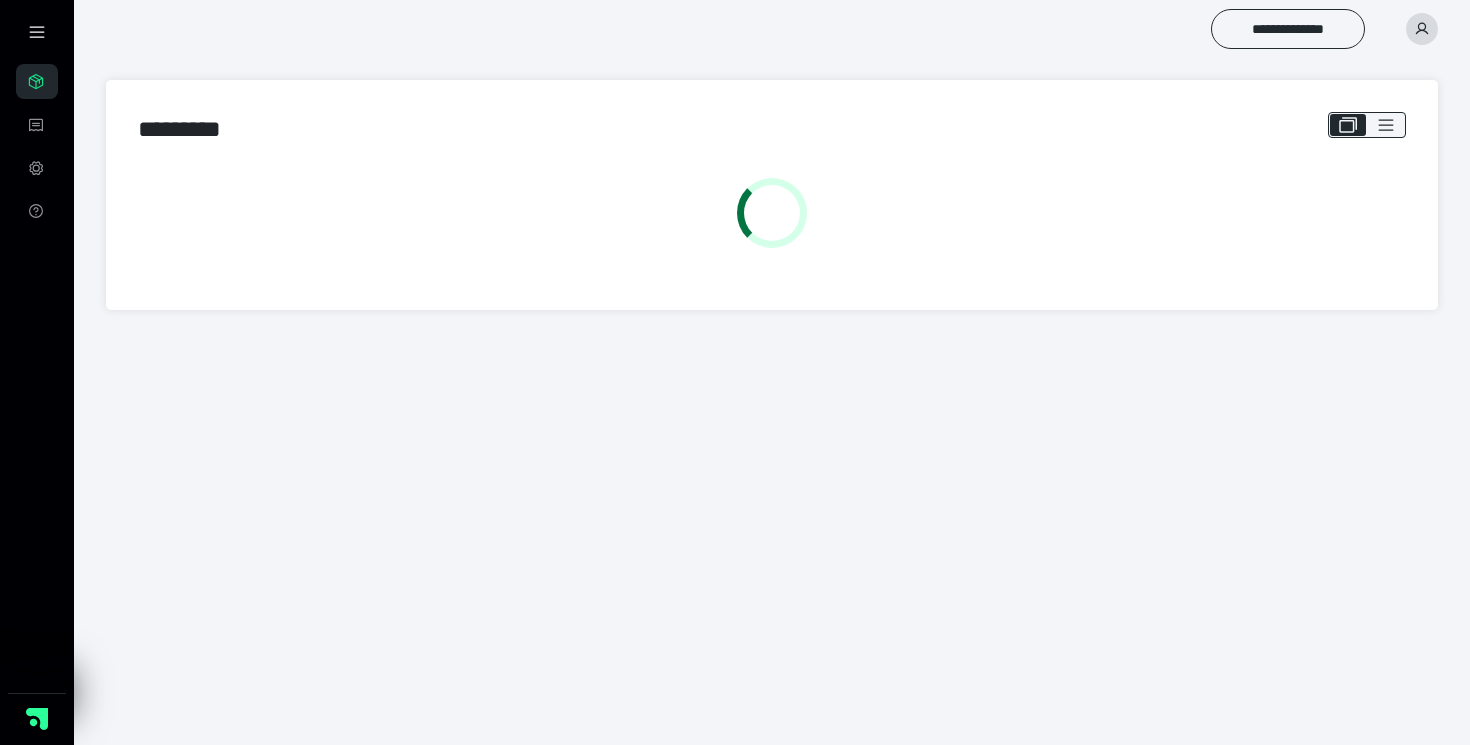 scroll, scrollTop: 0, scrollLeft: 0, axis: both 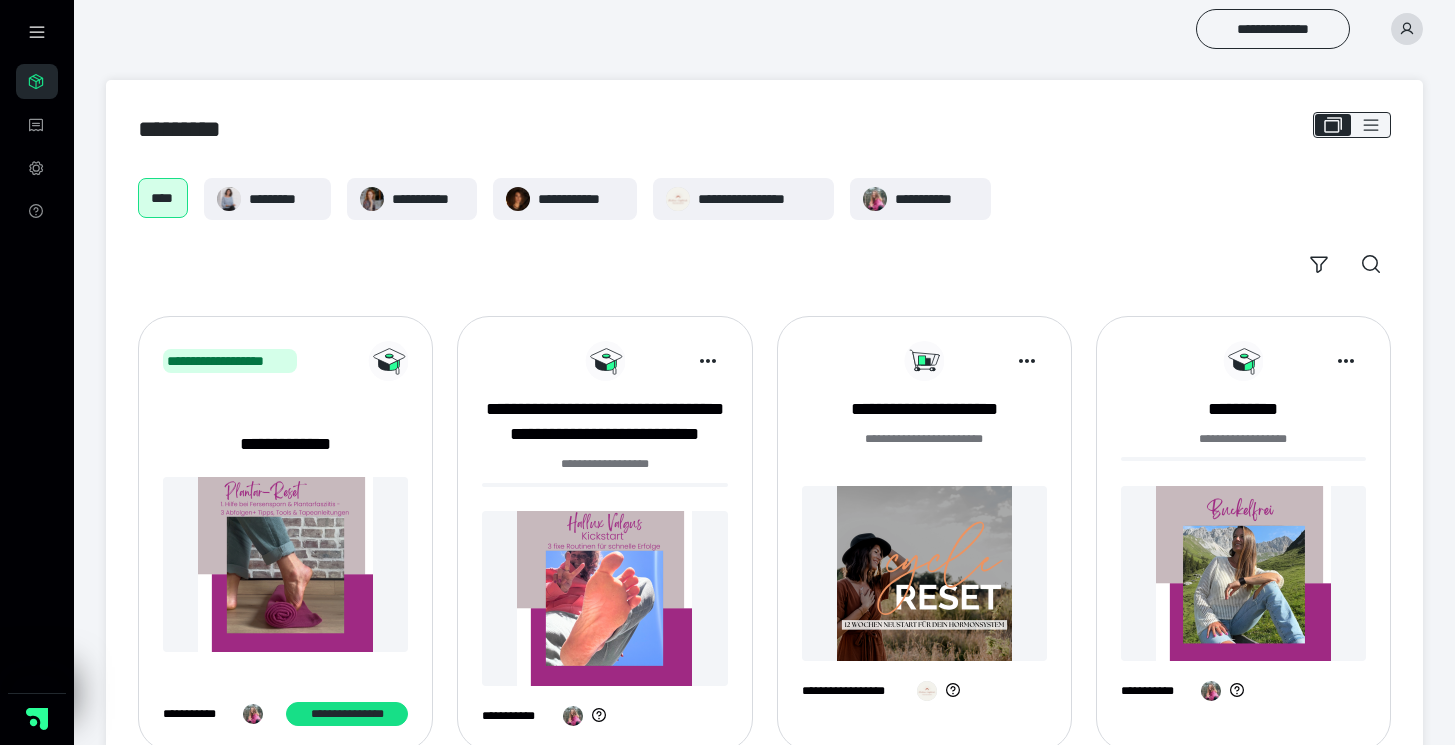 click on "**********" at bounding box center [764, 29] 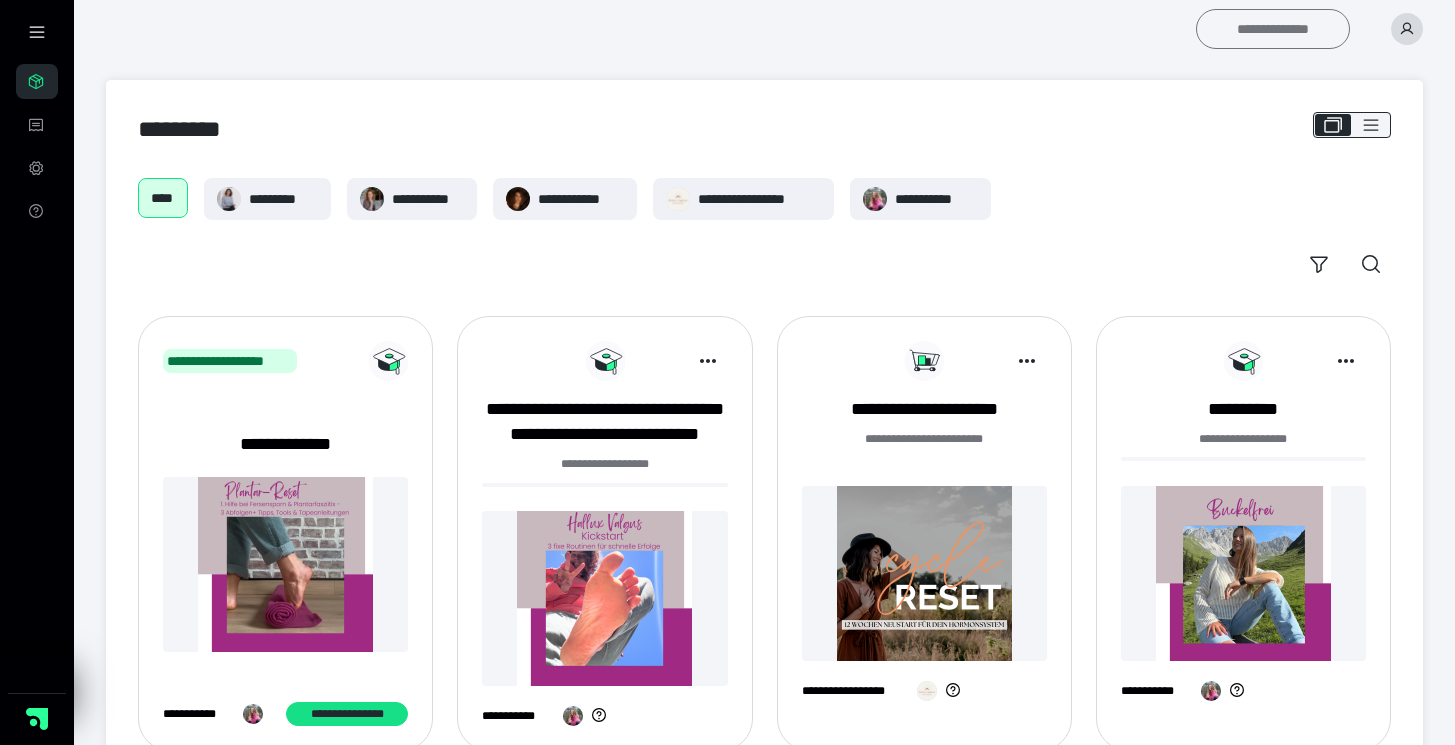click on "**********" at bounding box center [1273, 29] 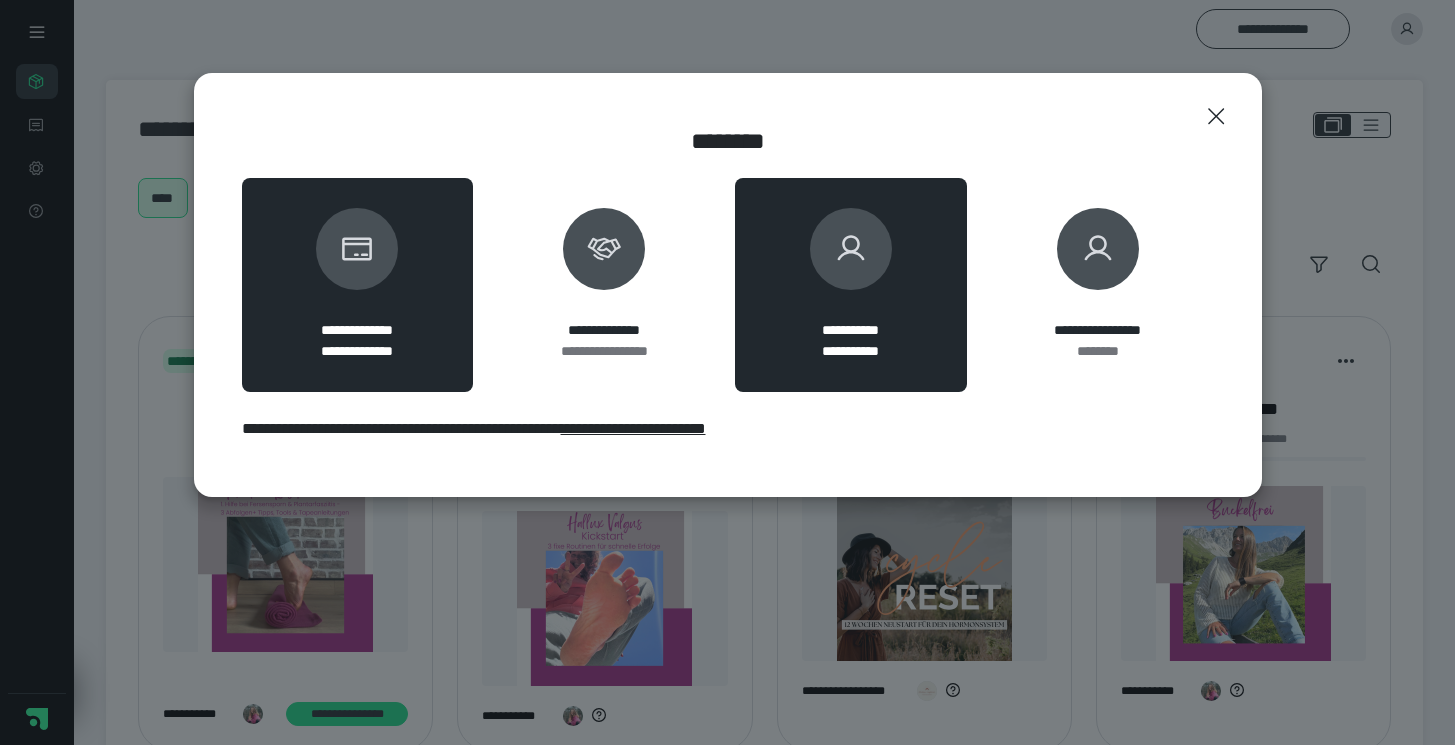 click at bounding box center [851, 249] 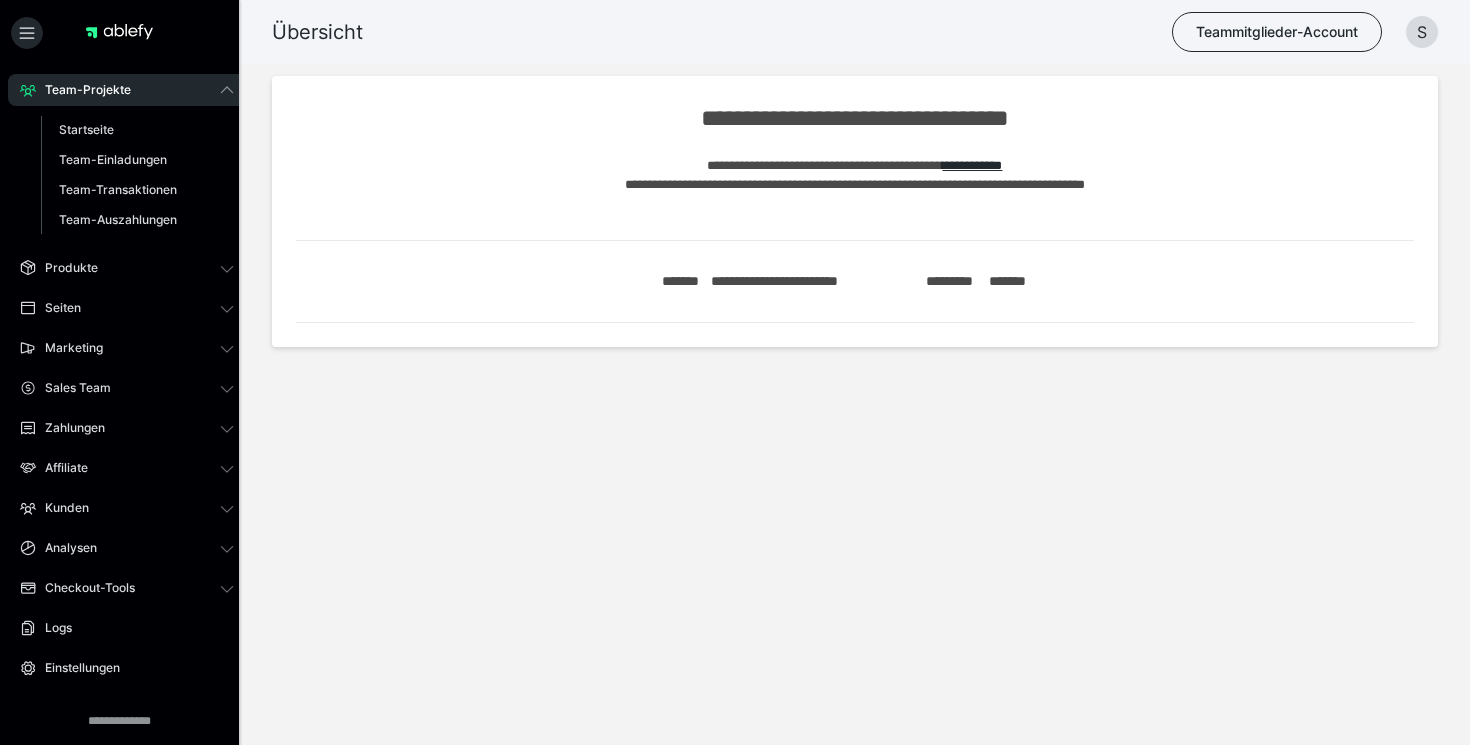 scroll, scrollTop: 0, scrollLeft: 0, axis: both 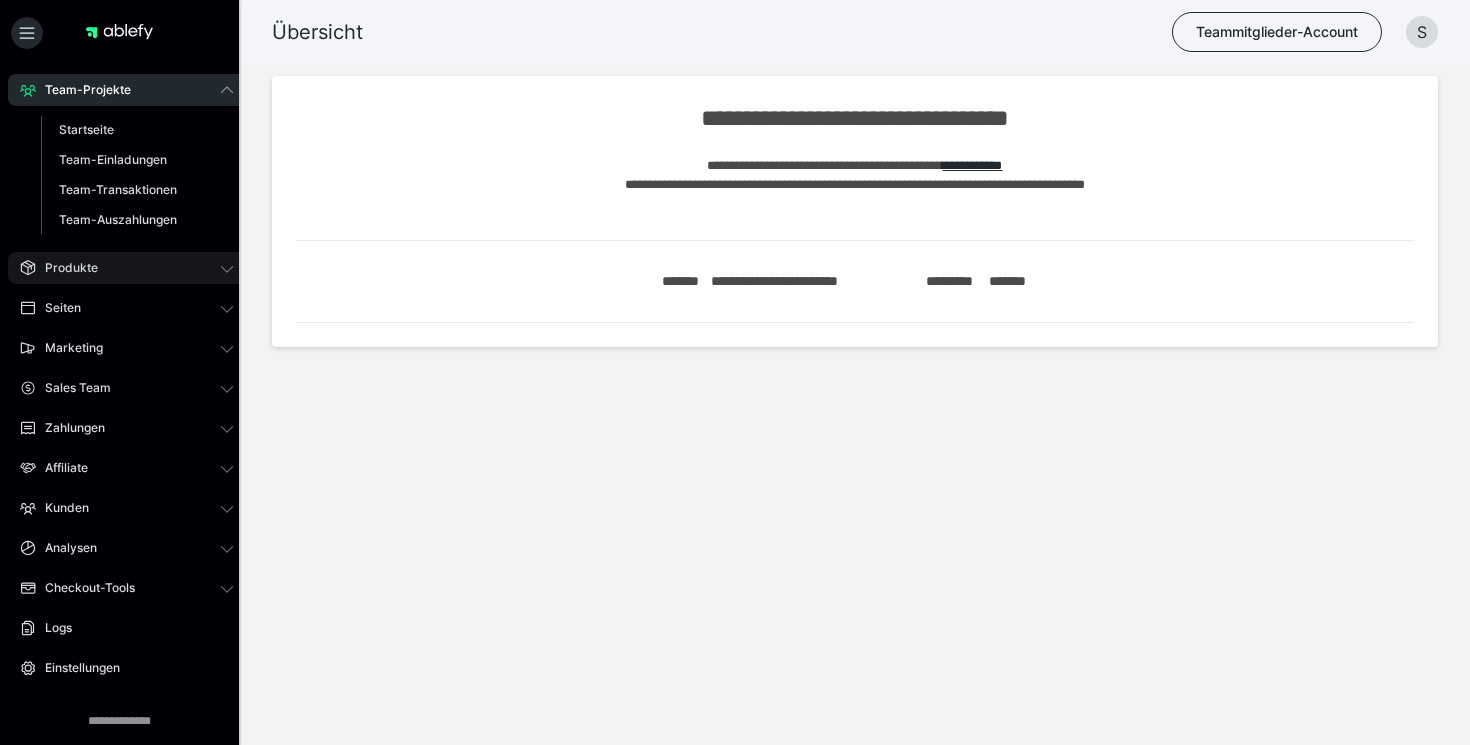 click on "Produkte" at bounding box center [127, 268] 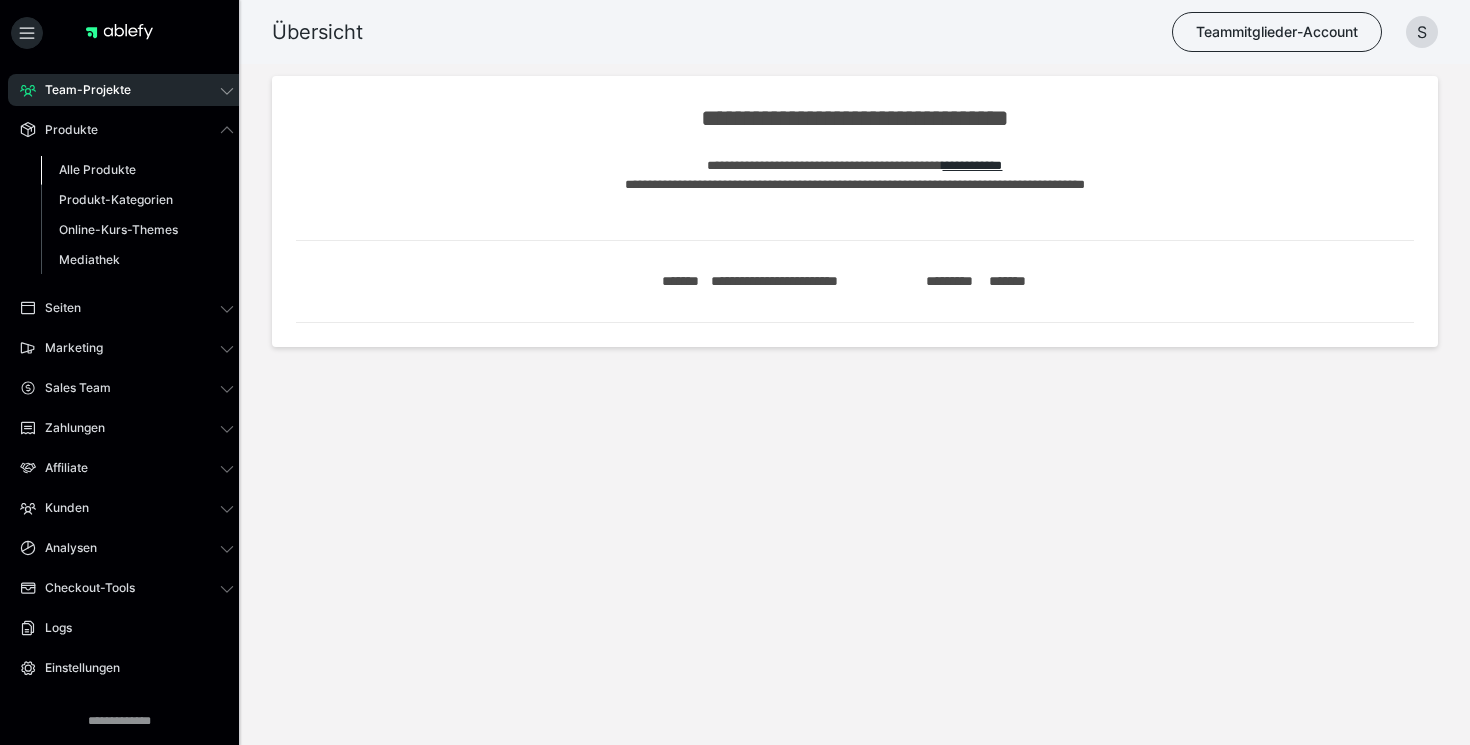 click on "Alle Produkte" at bounding box center [97, 169] 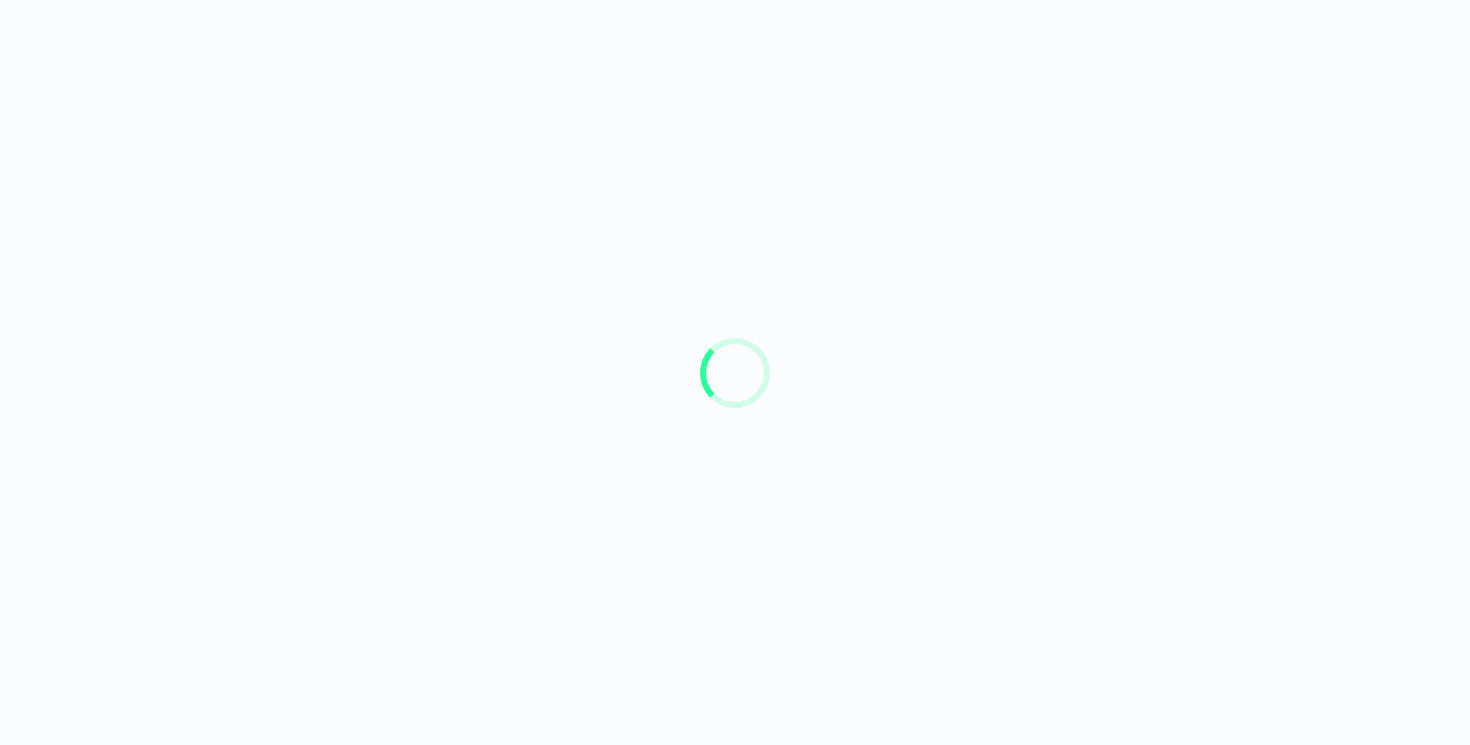 scroll, scrollTop: 0, scrollLeft: 0, axis: both 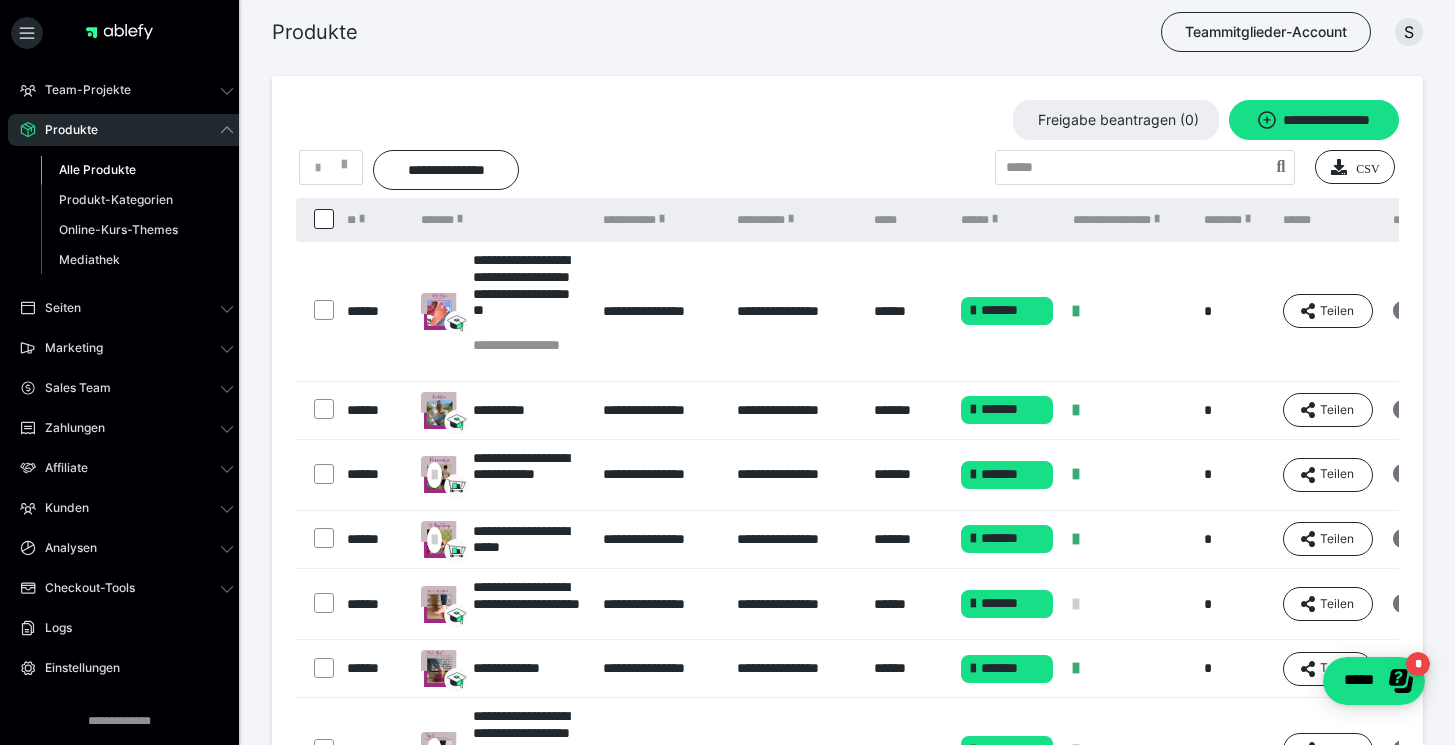click on "Team-Projekte Startseite Team-Einladungen Team-Transaktionen Team-Auszahlungen Produkte Alle Produkte Produkt-Kategorien Online-Kurs-Themes Mediathek Seiten Shop-Themes Membership-Themes Marketing Gutscheincodes Marketing-Tools Live-Stream-Events Content-IDs Upsell-Funnels Order Bumps Tracking-Codes E-Mail-Schnittstellen Webhooks Sales Team Sales Team Zahlungen Bestellungen Fälligkeiten Affiliate Affiliate-Programme Affiliates Statistiken Landingpages Kunden Kunden Kurs-Zugänge Membership-Zugänge E-Ticket-Bestellungen Awards Lizenzschlüssel Analysen Analysen 3.0 Checkout-Tools Bezahlseiten-Templates Zahlungspläne Zusatzkosten Zusatzfelder Zusatzfeld-Antworten Logs Einstellungen" at bounding box center (127, 439) 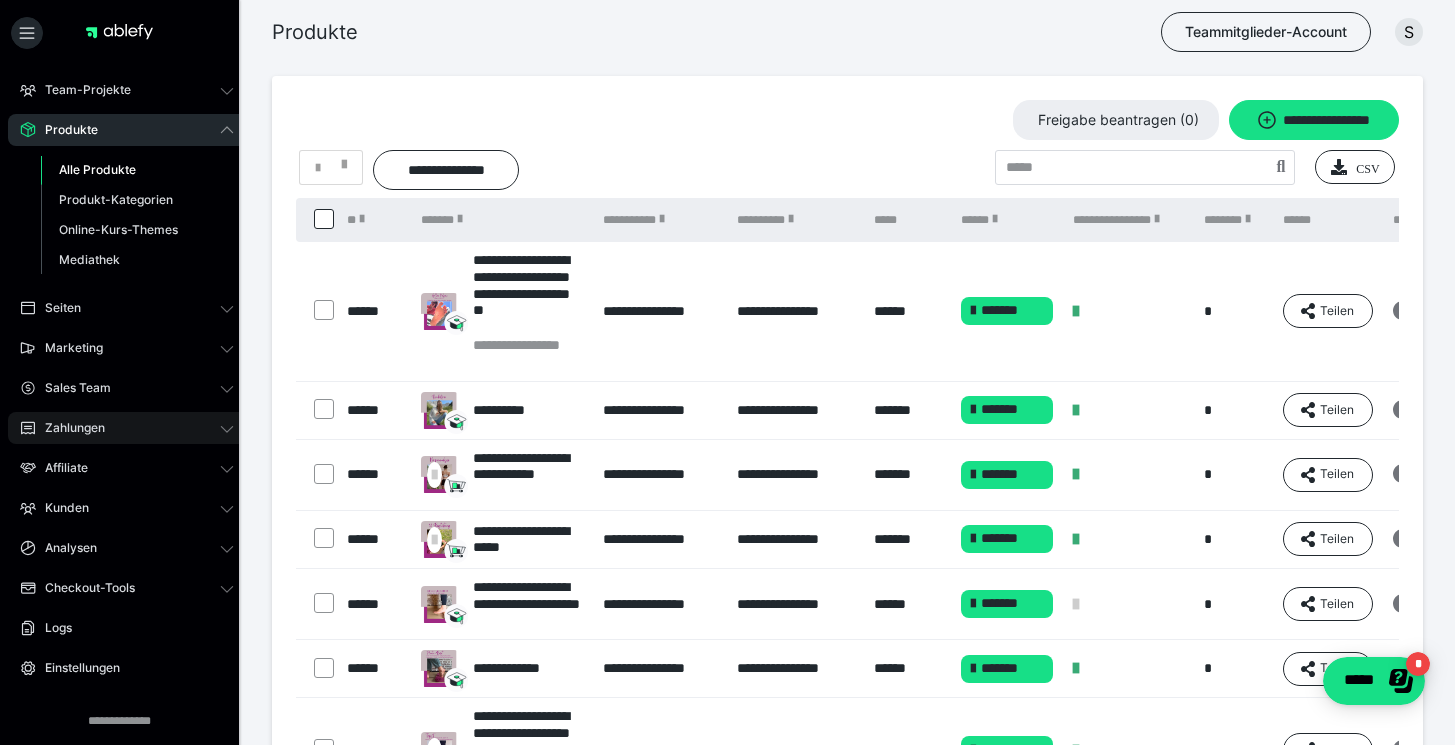 click on "Zahlungen" at bounding box center [127, 428] 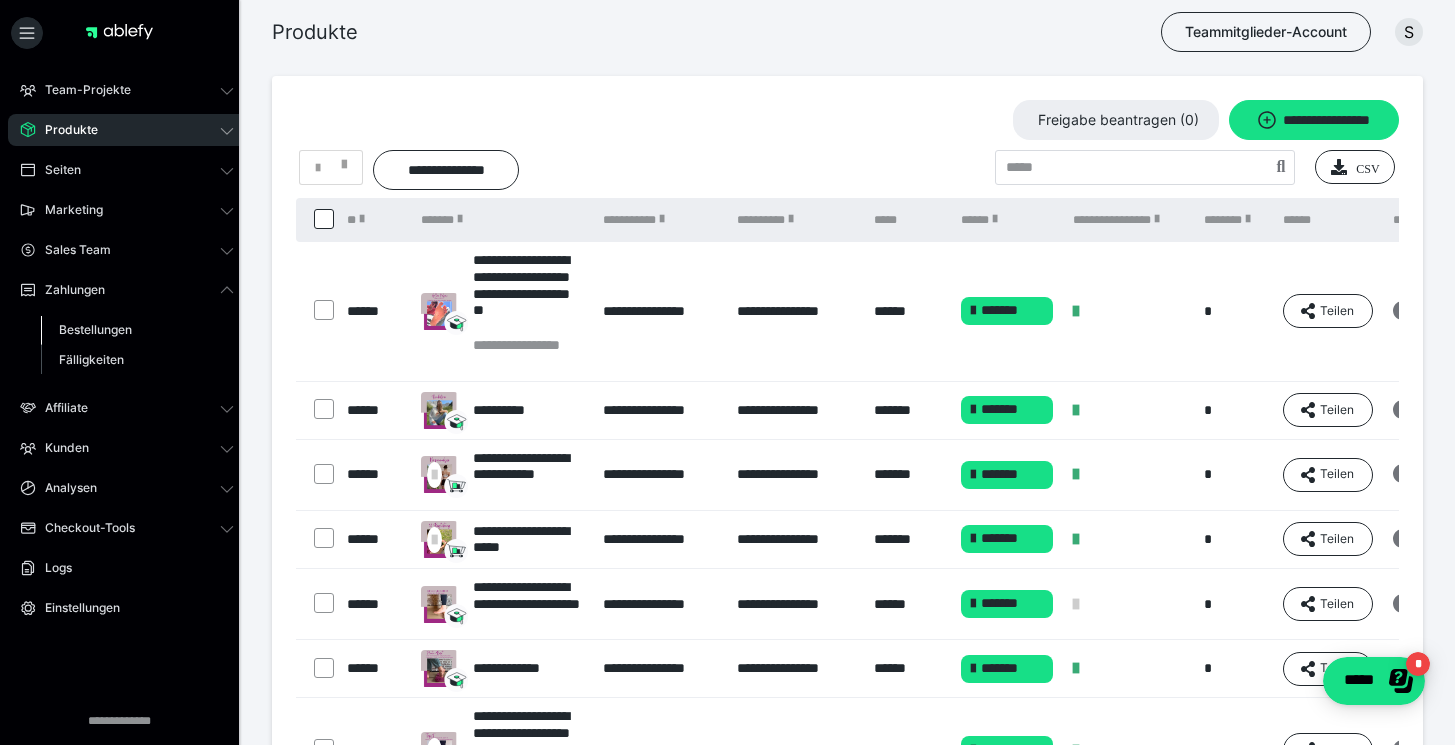 click on "Bestellungen" at bounding box center (95, 329) 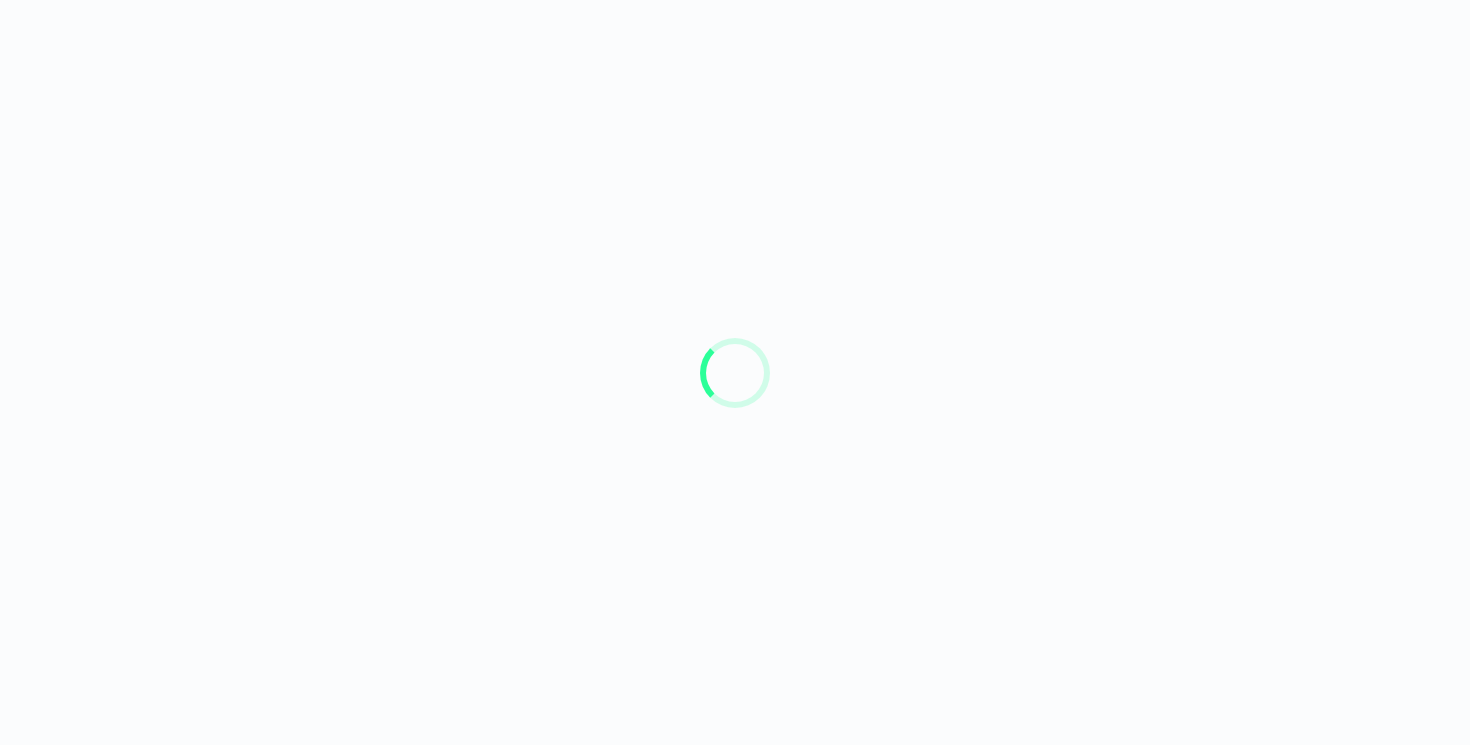 scroll, scrollTop: 0, scrollLeft: 0, axis: both 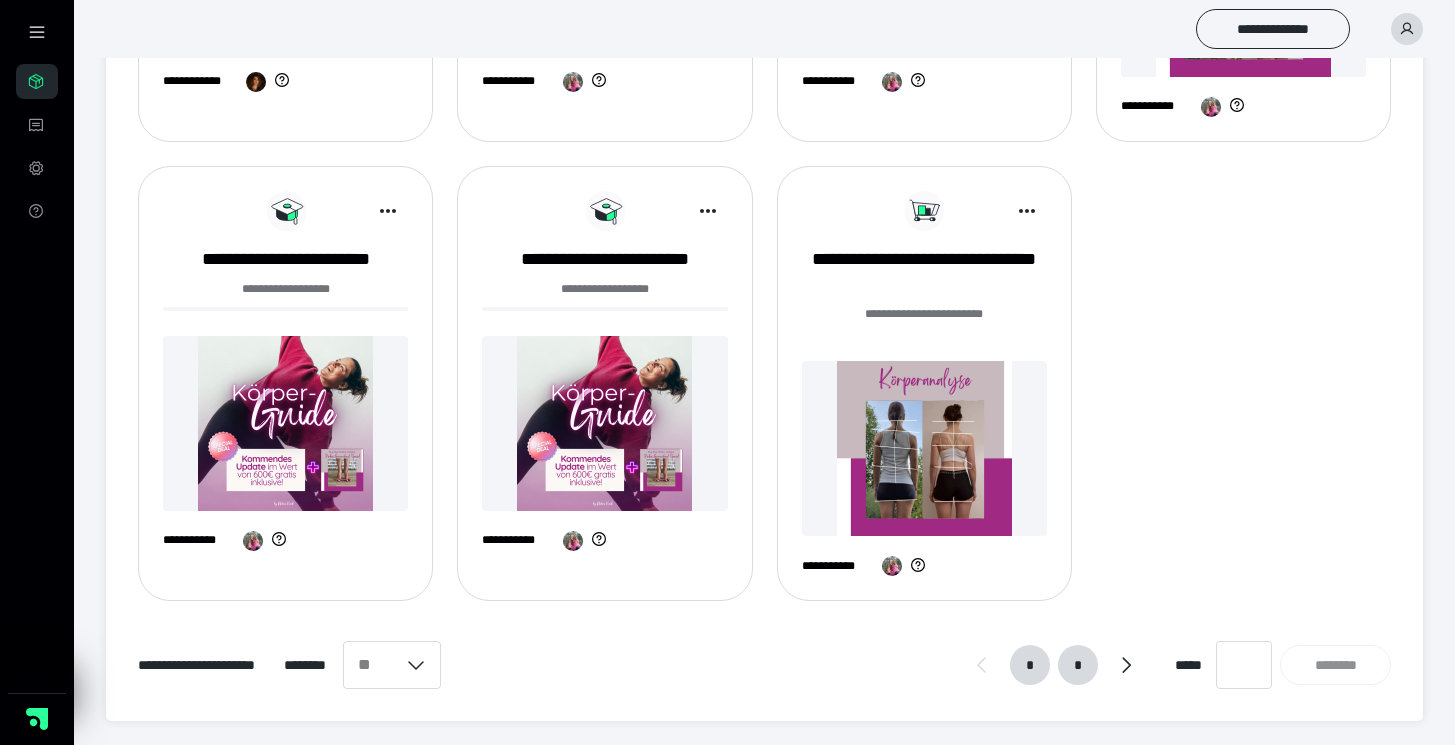 click on "*" at bounding box center (1078, 665) 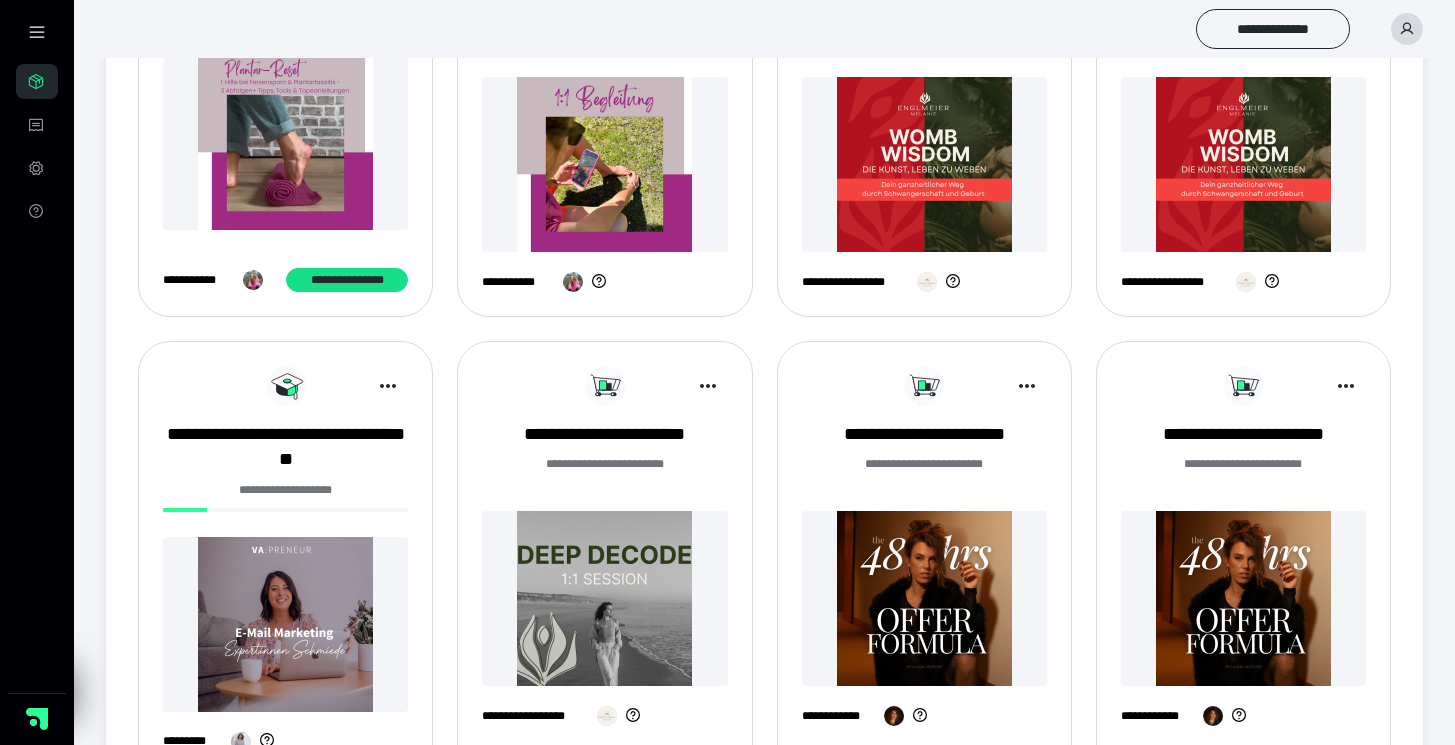scroll, scrollTop: 569, scrollLeft: 0, axis: vertical 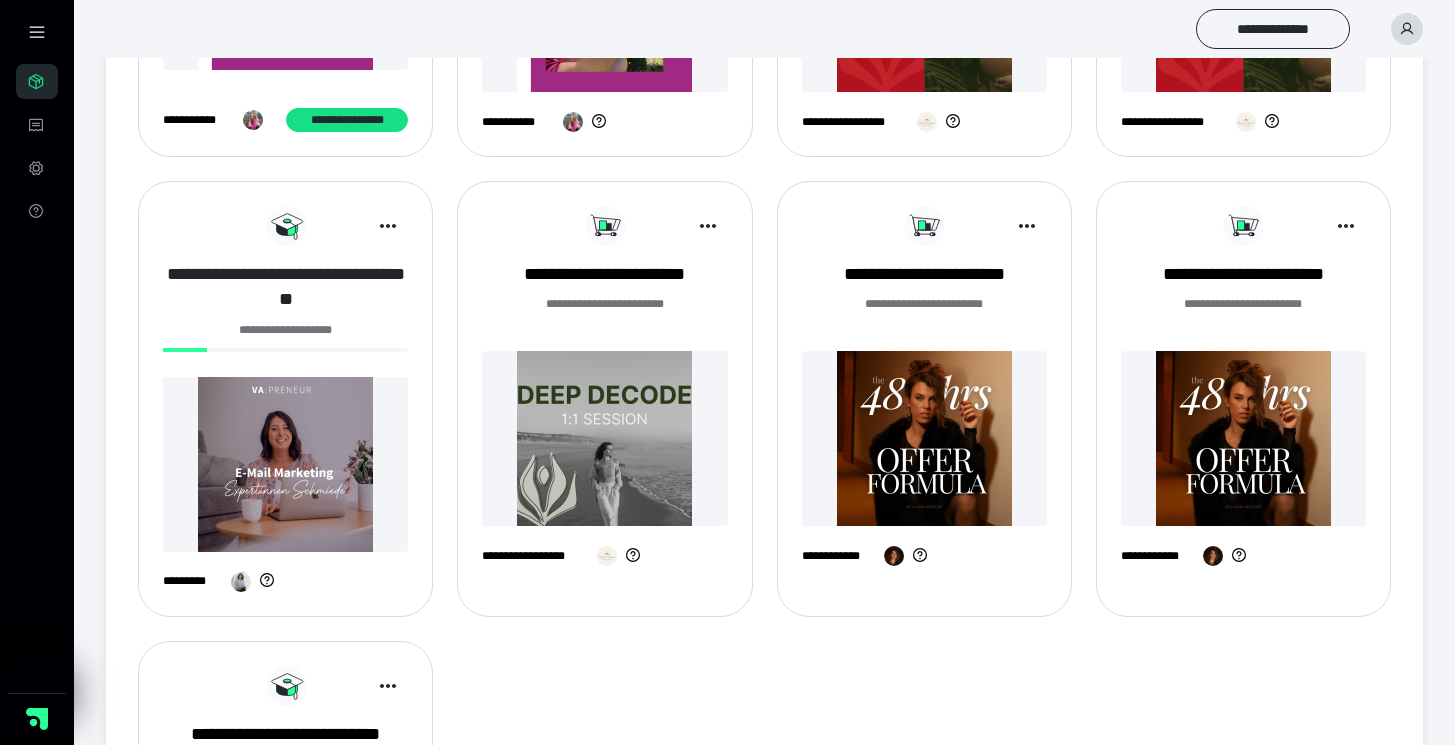 click on "**********" at bounding box center (285, 287) 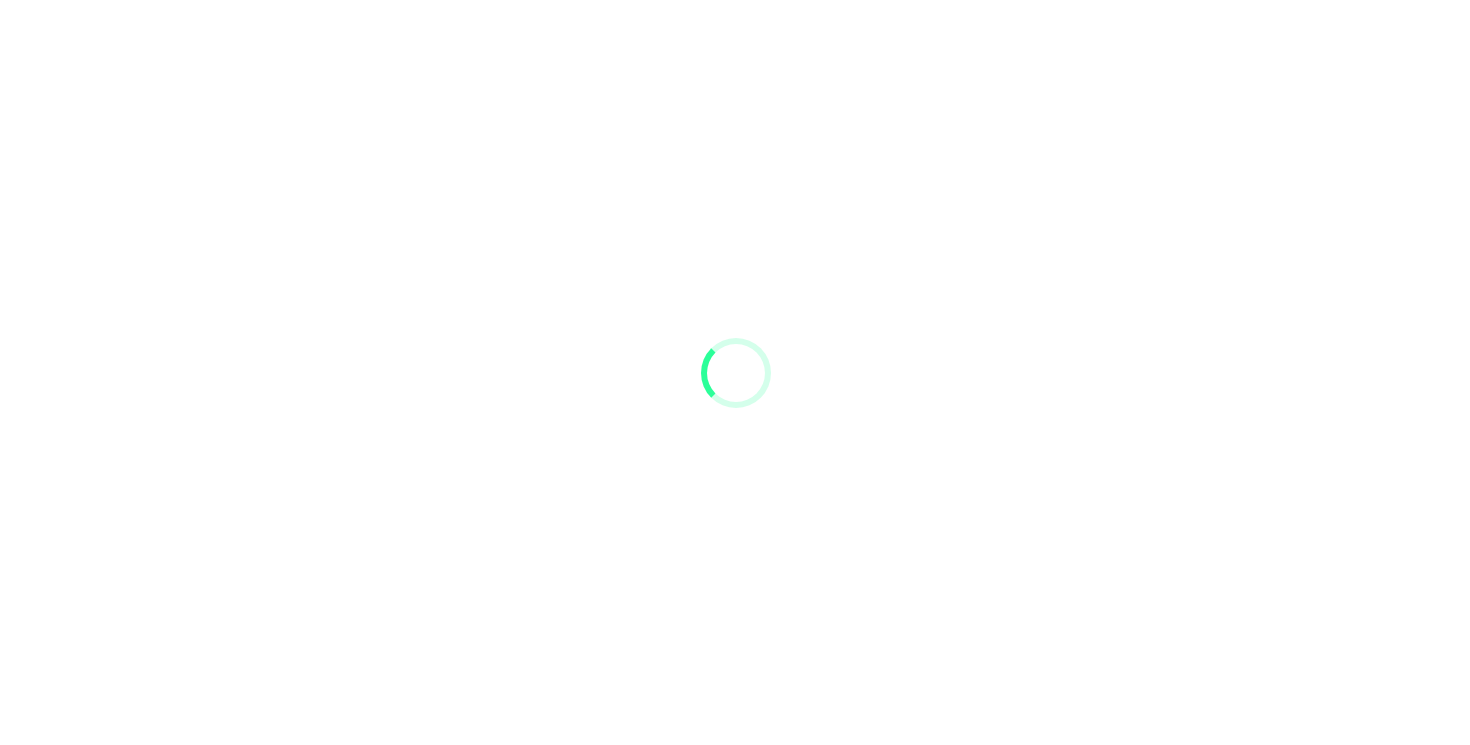 scroll, scrollTop: 0, scrollLeft: 0, axis: both 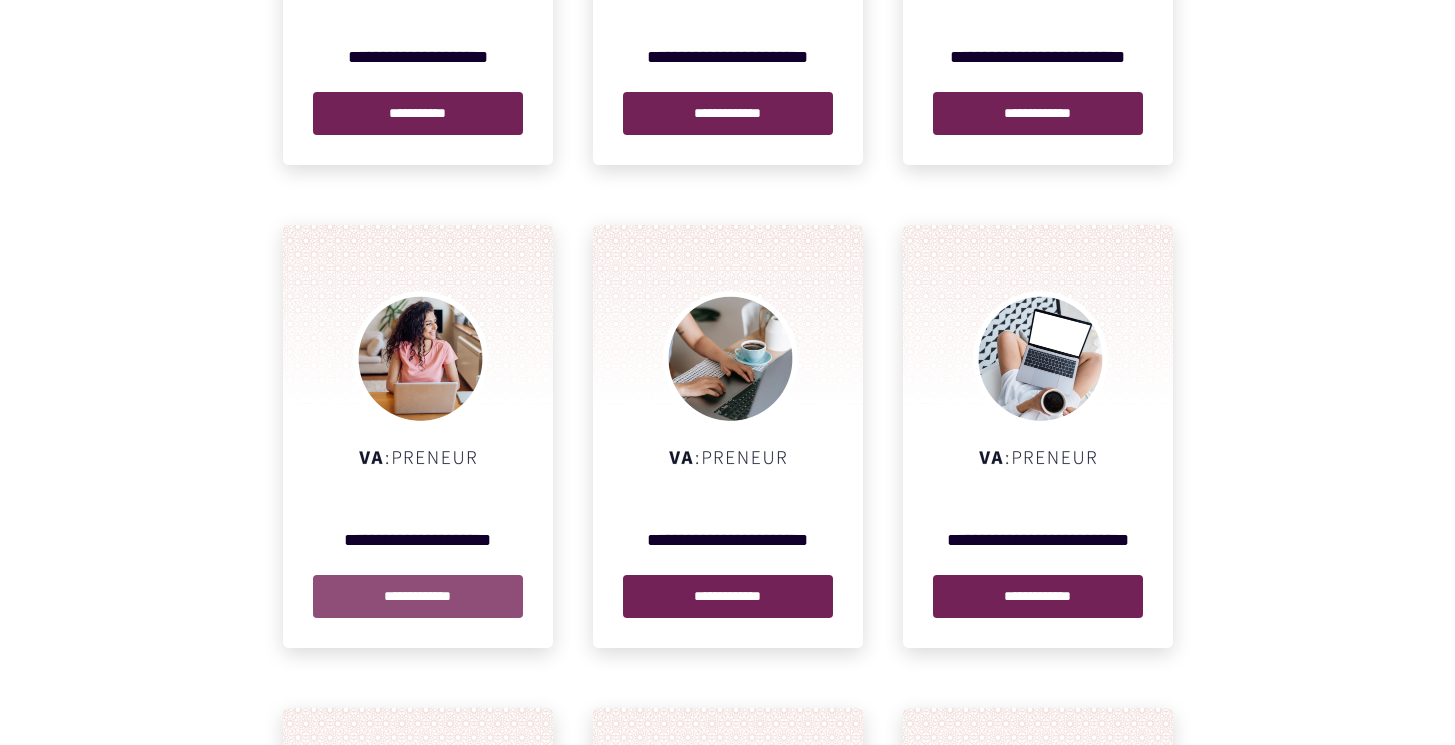 click on "**********" at bounding box center [418, 596] 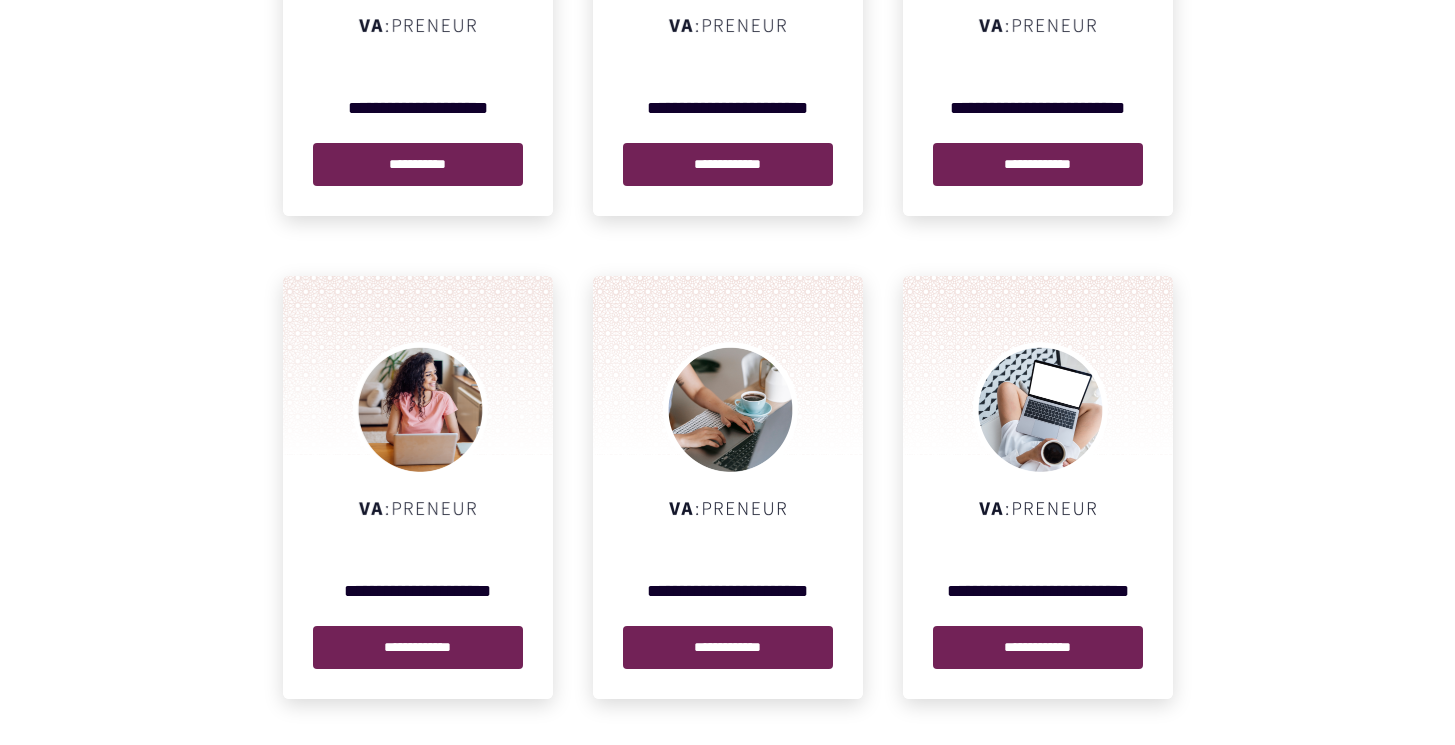scroll, scrollTop: 584, scrollLeft: 0, axis: vertical 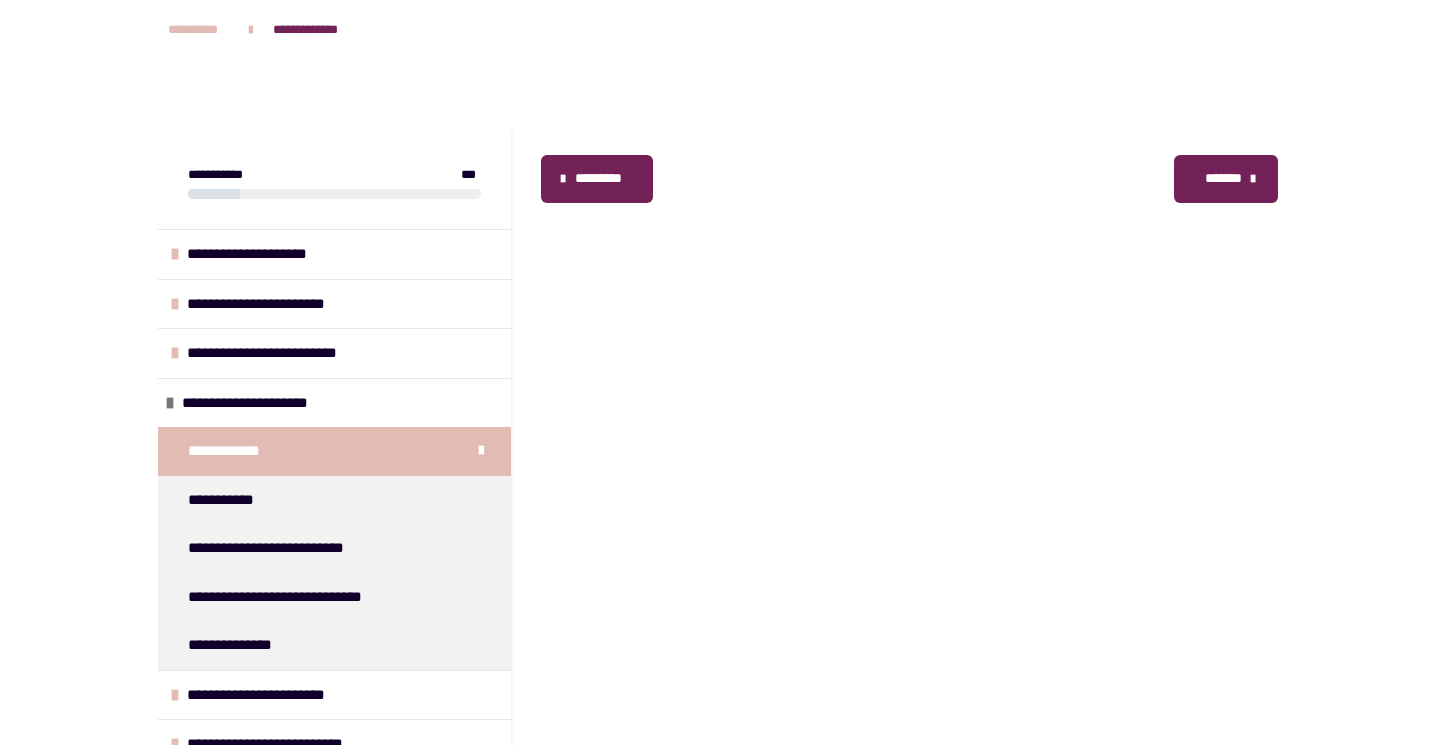 click on "**********" at bounding box center [334, 548] 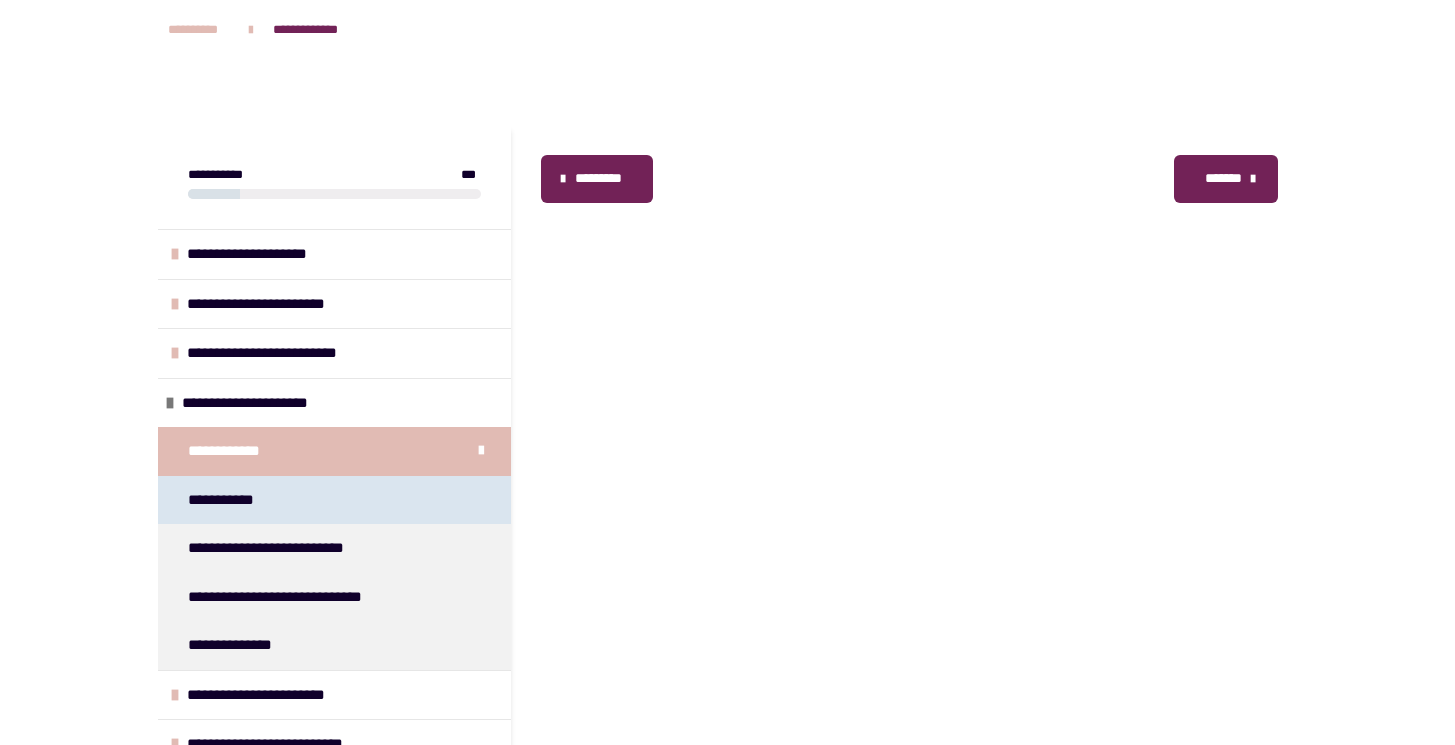 click on "**********" at bounding box center (334, 500) 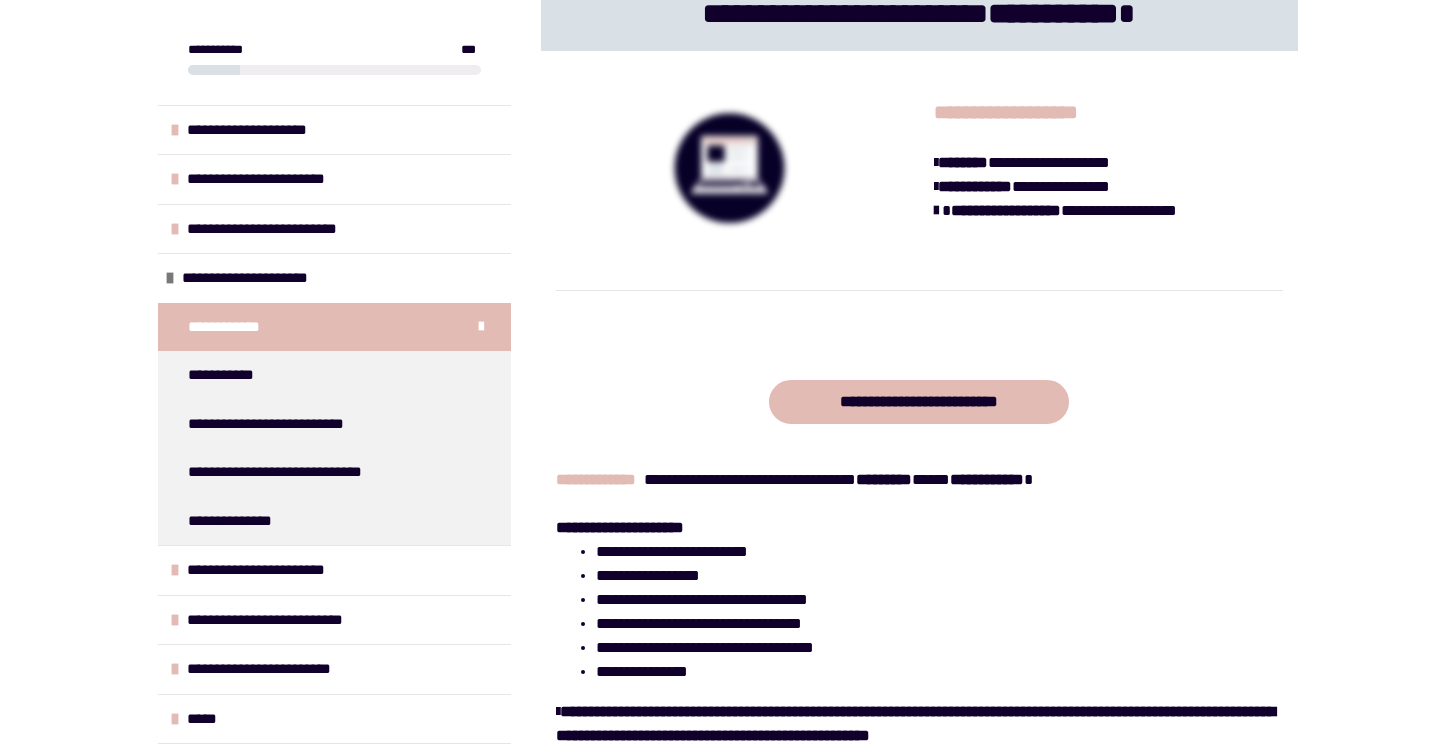 scroll, scrollTop: 152, scrollLeft: 0, axis: vertical 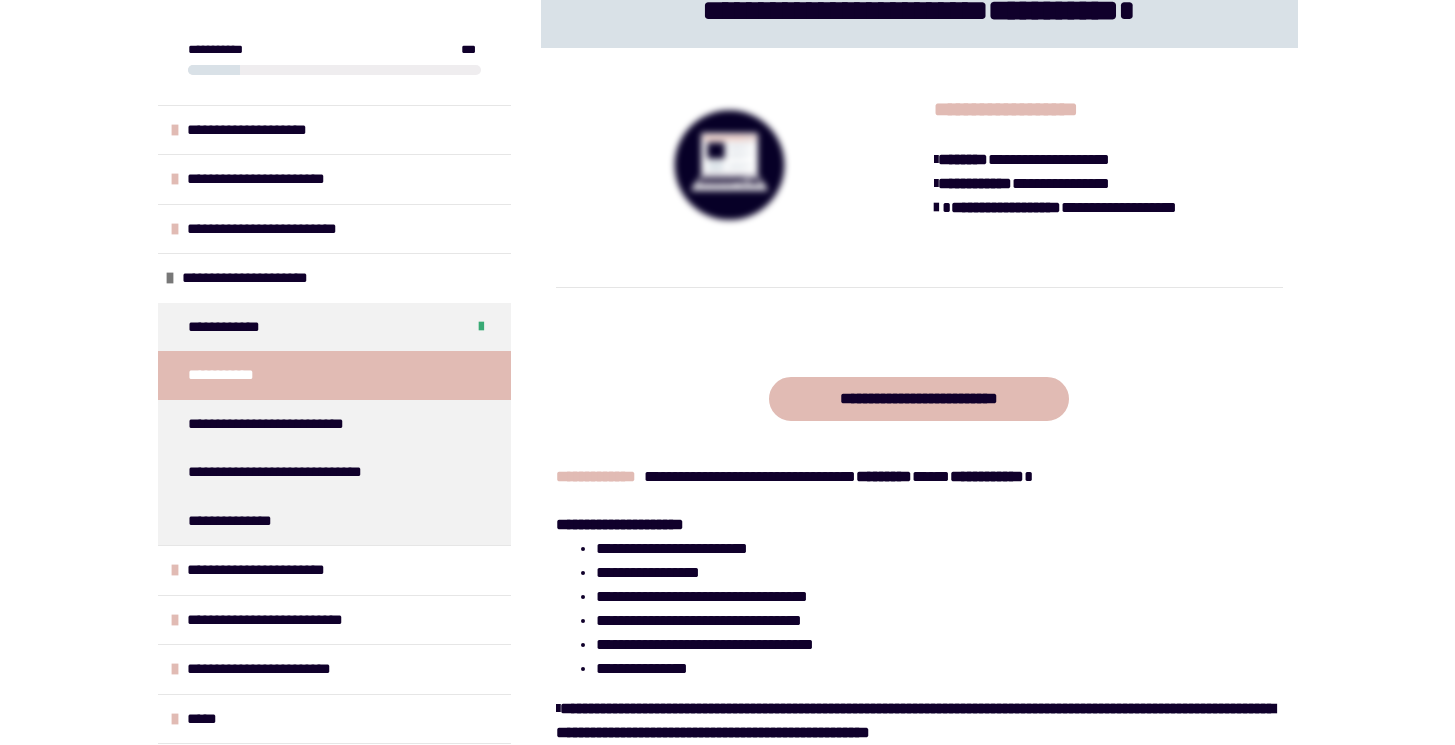 click on "**********" at bounding box center (334, 375) 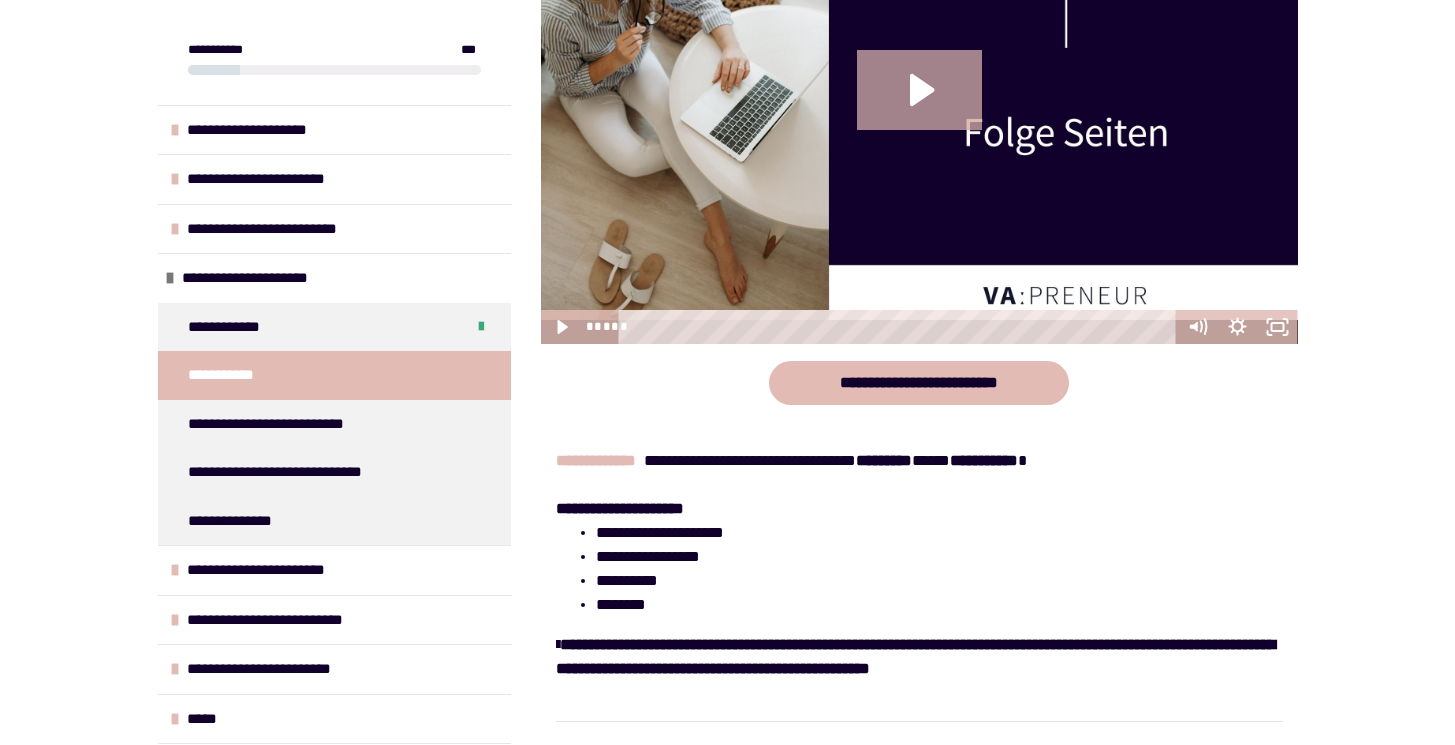 scroll, scrollTop: 622, scrollLeft: 0, axis: vertical 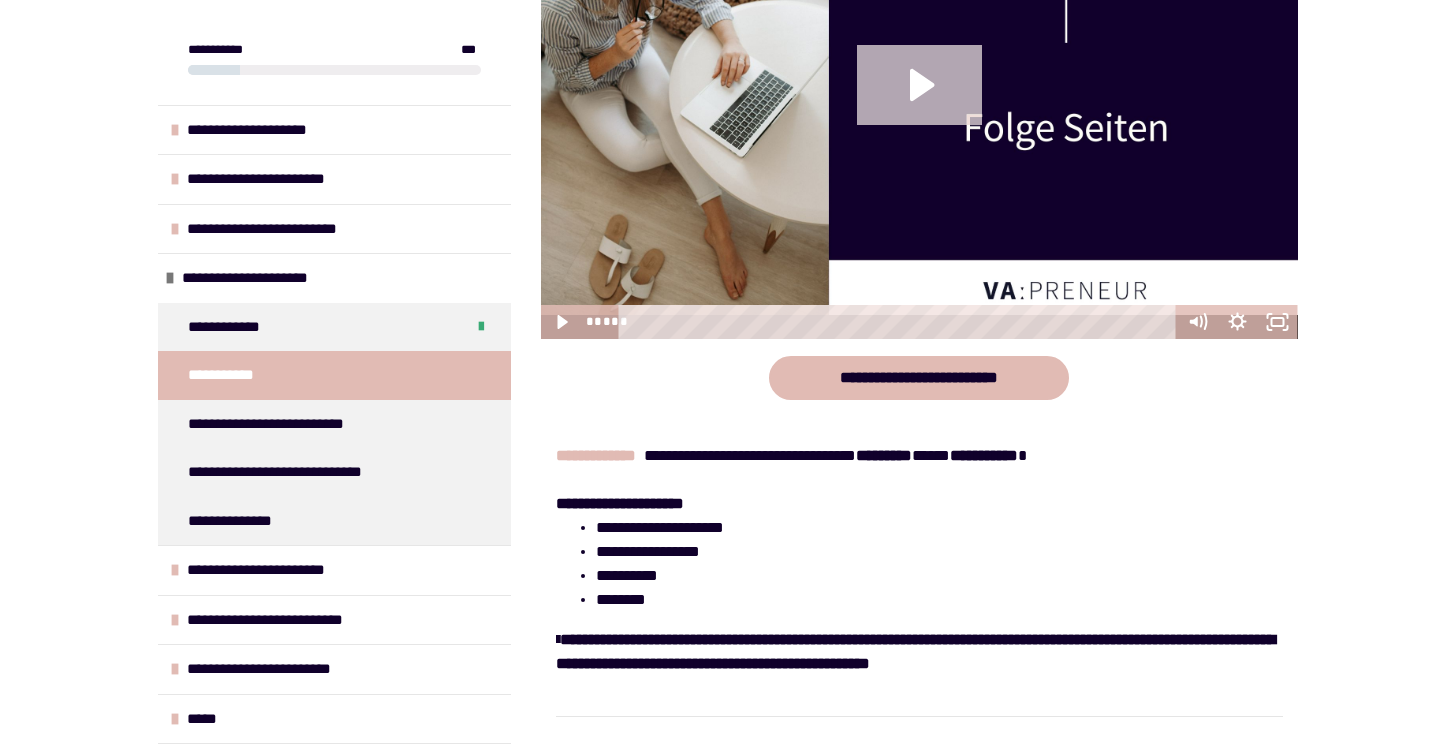 click 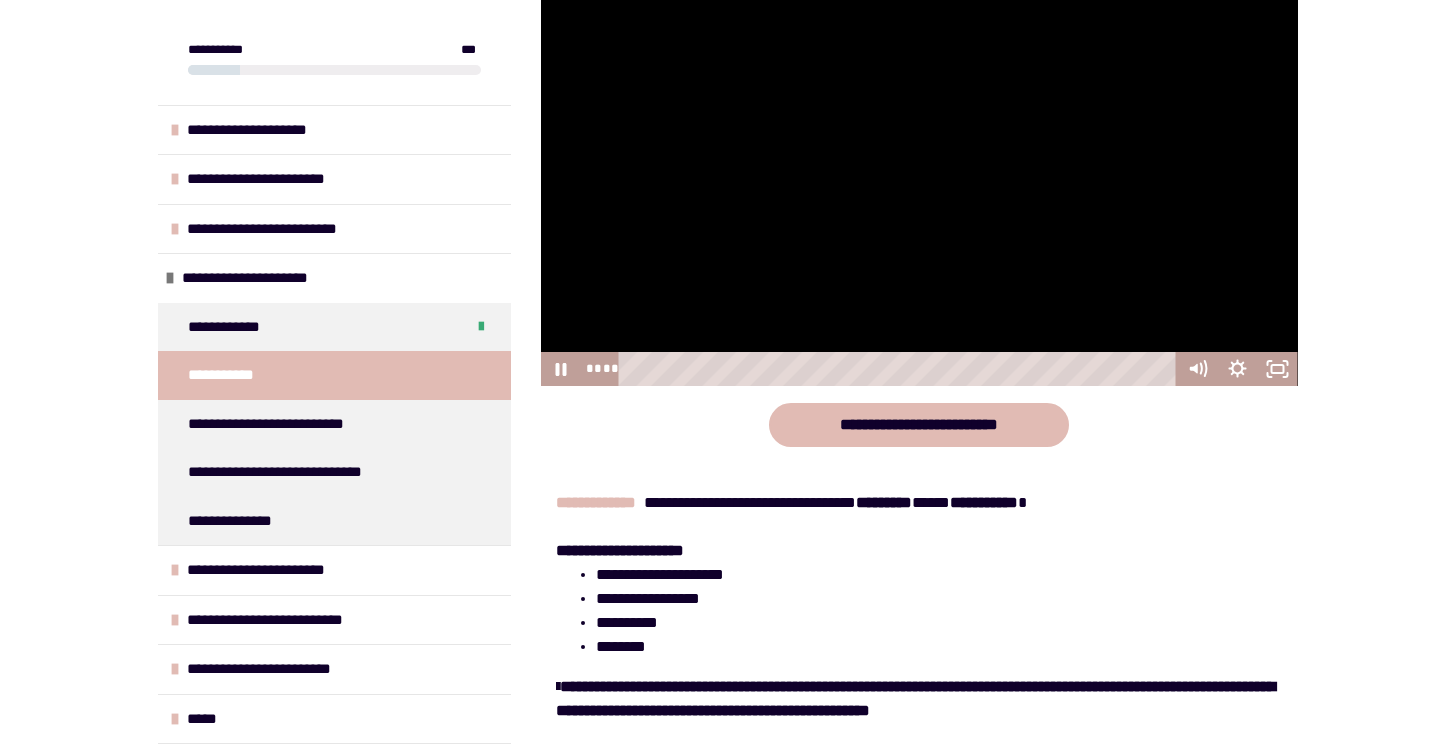 scroll, scrollTop: 476, scrollLeft: 0, axis: vertical 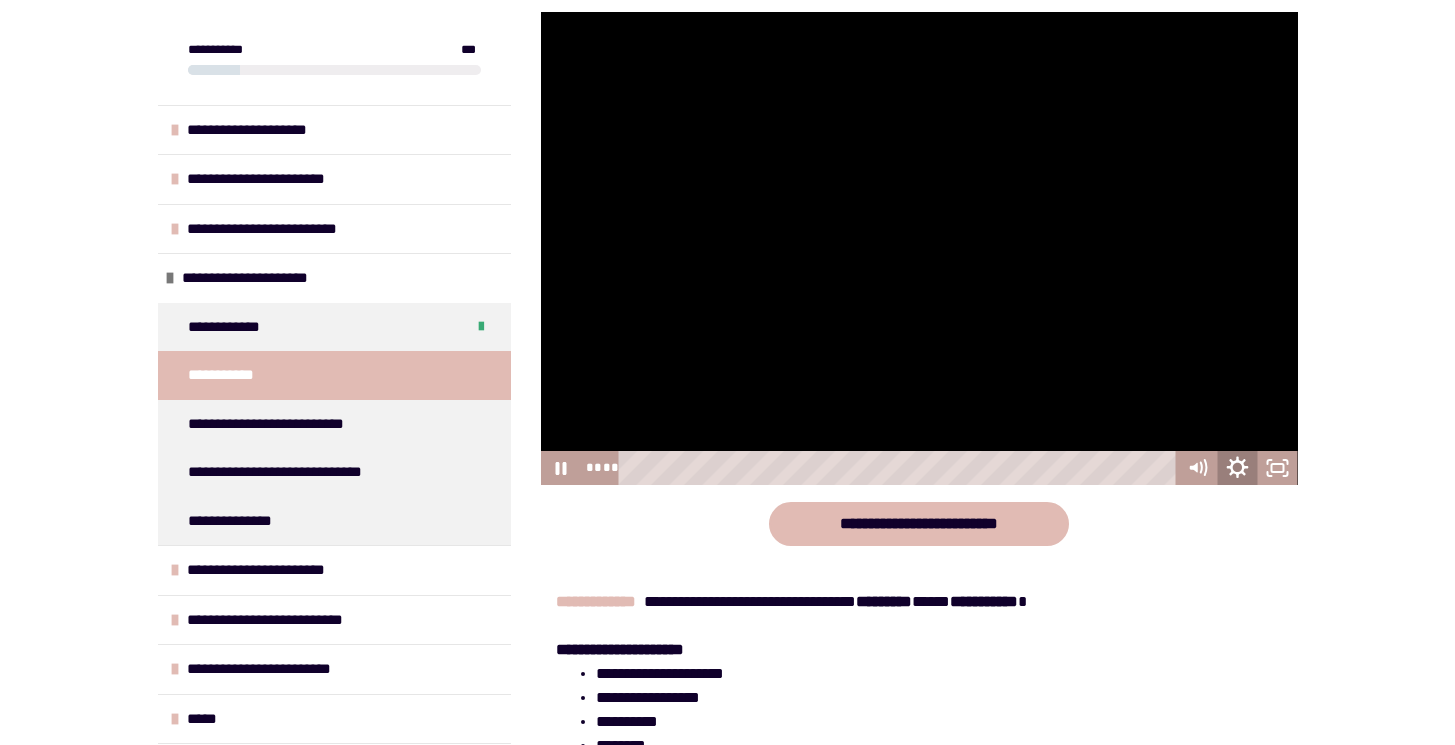 click 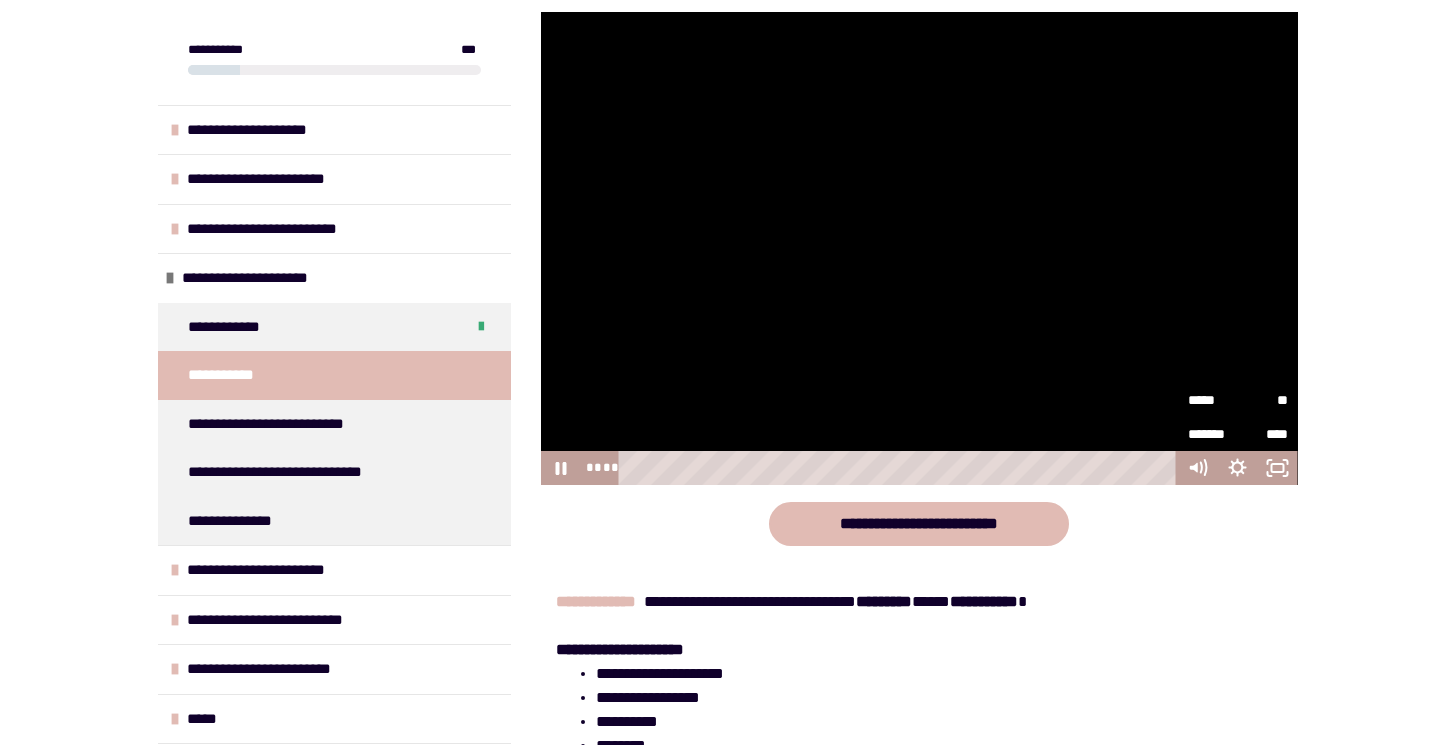 click on "**" at bounding box center [1263, 400] 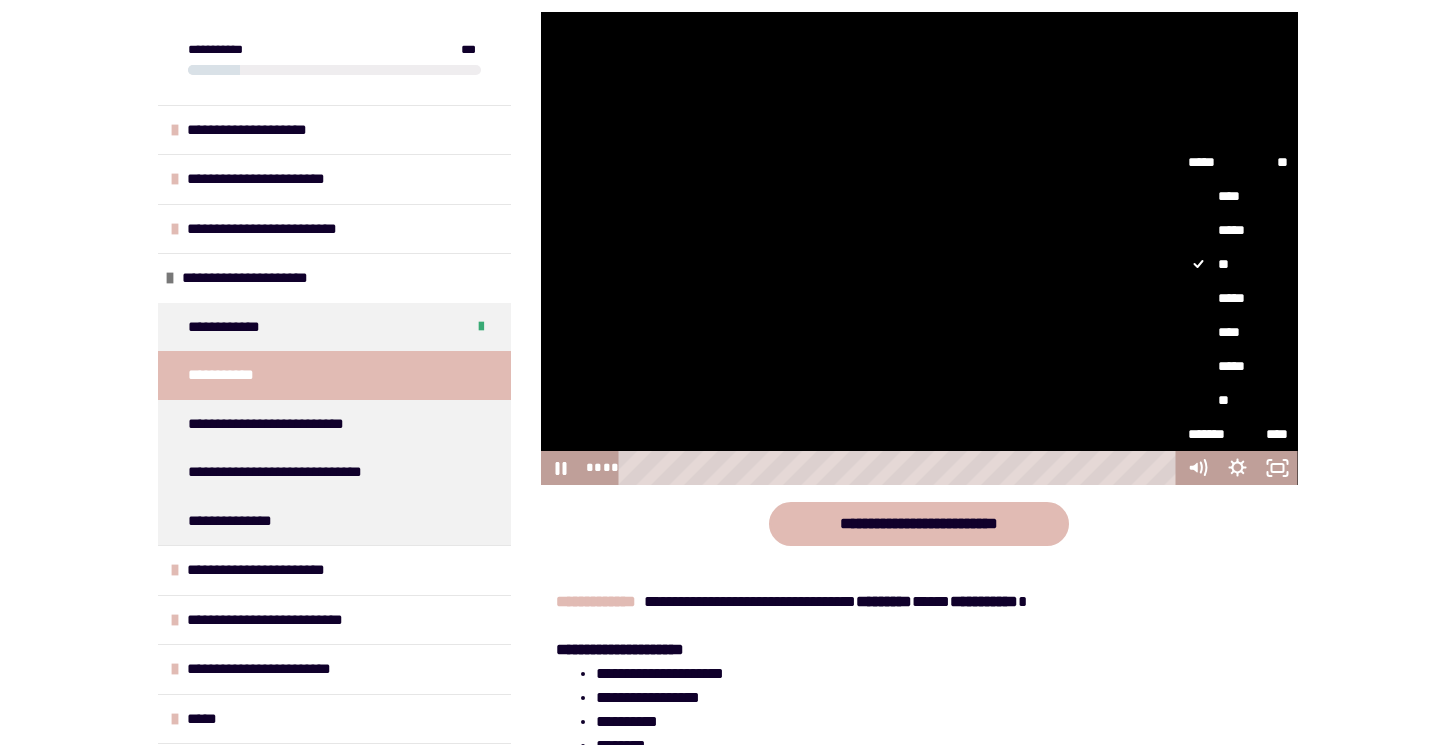 click on "****" at bounding box center [1238, 332] 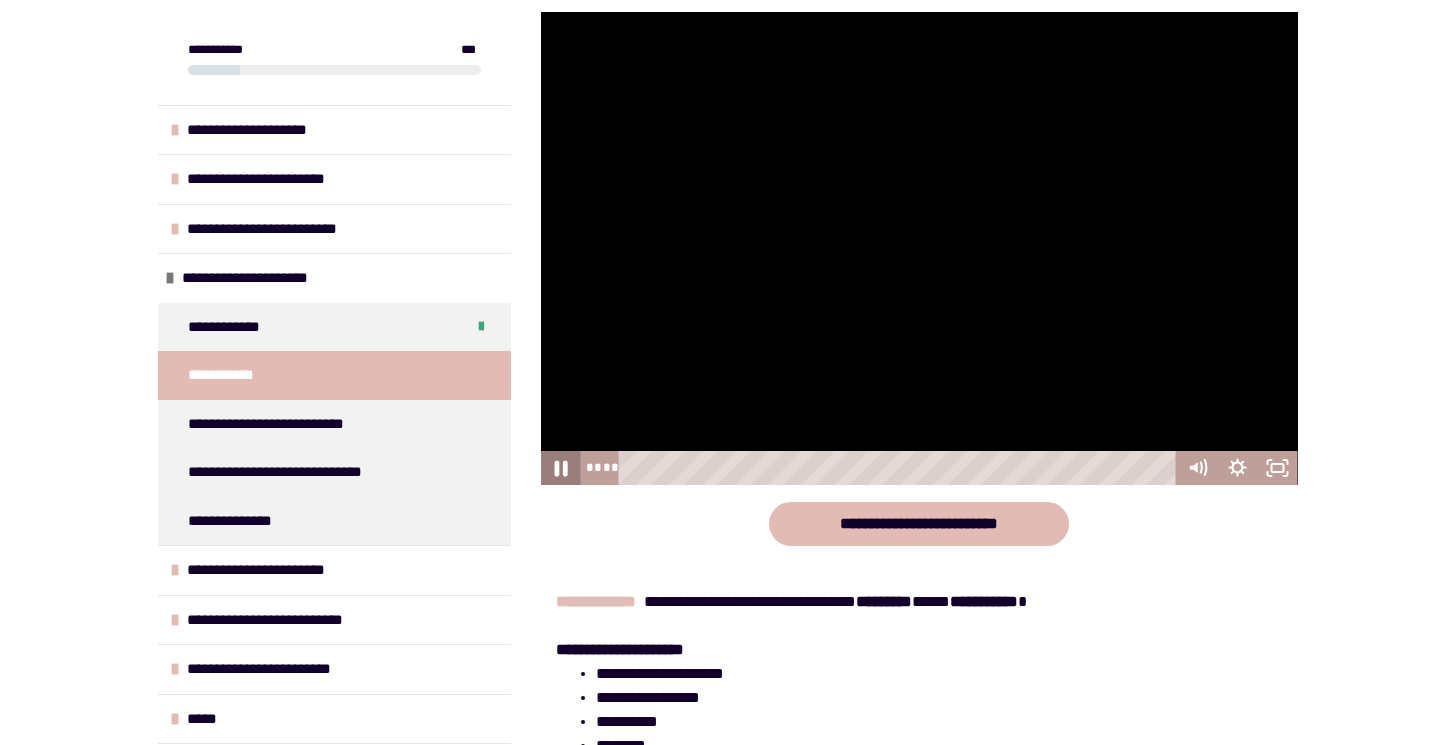 click 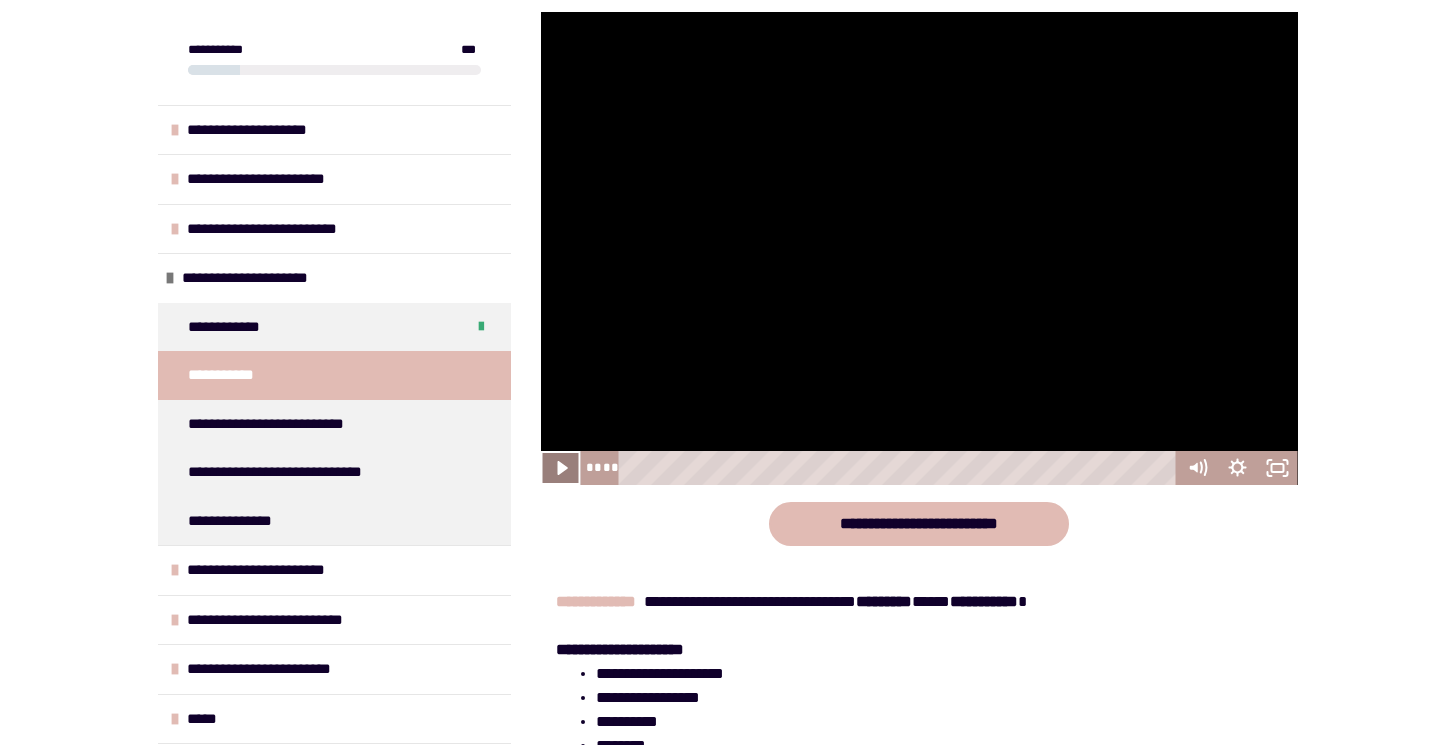 click 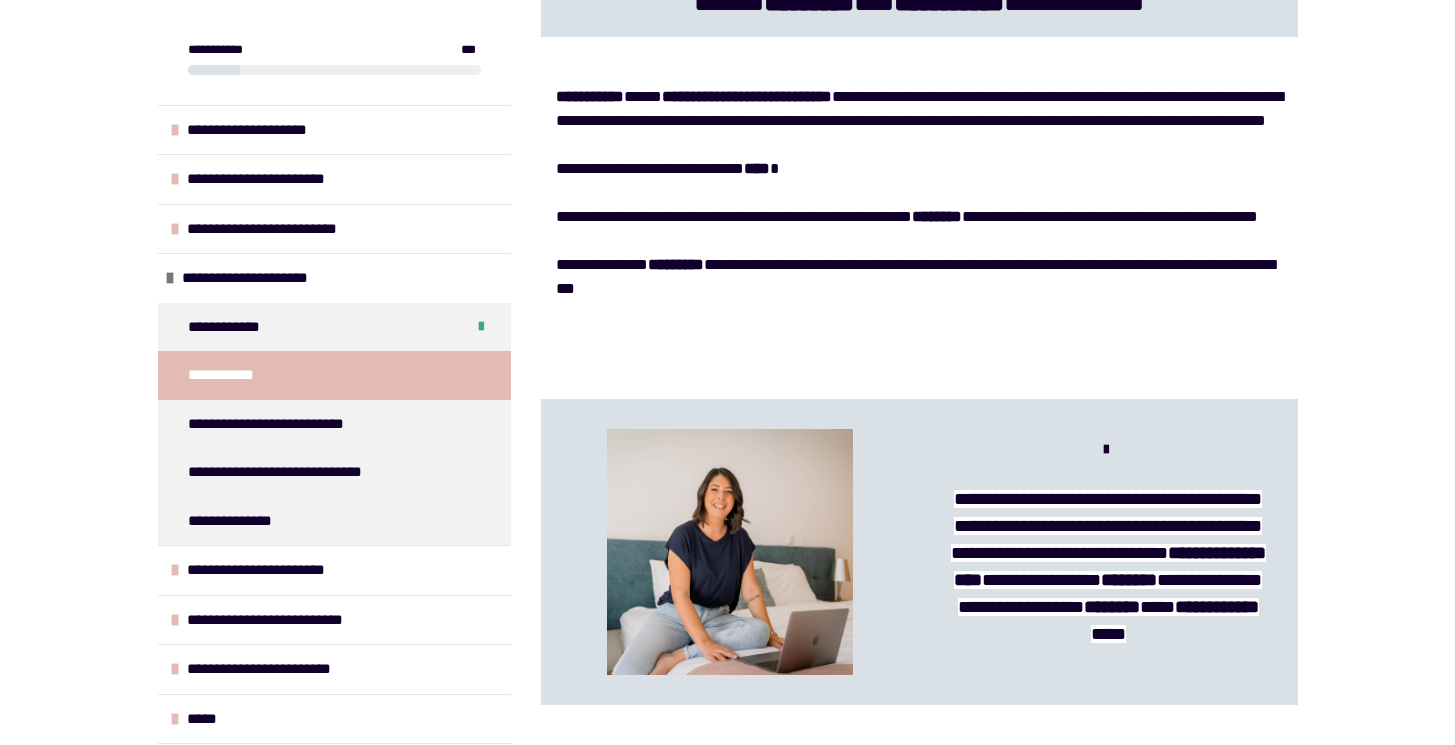 scroll, scrollTop: 1790, scrollLeft: 0, axis: vertical 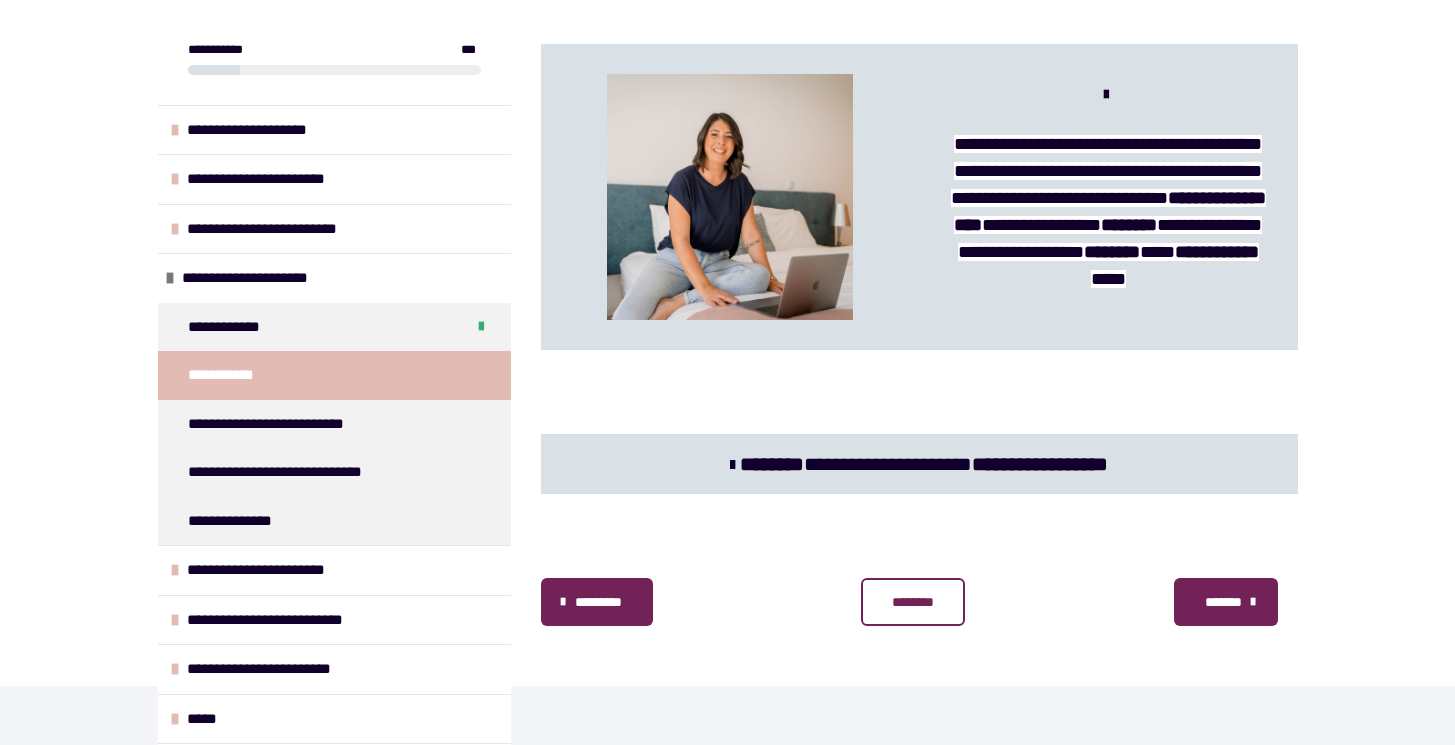 click on "********" at bounding box center (913, 602) 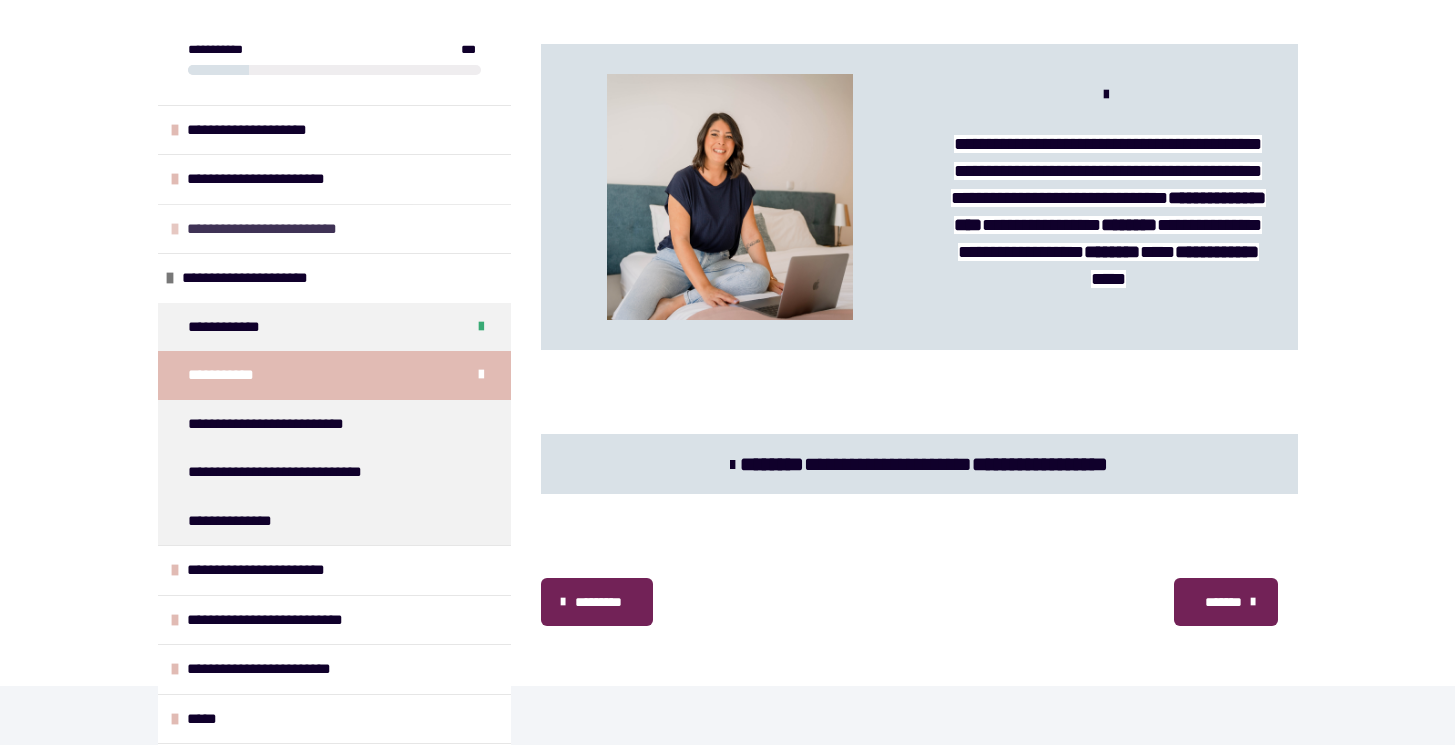 click at bounding box center (175, 229) 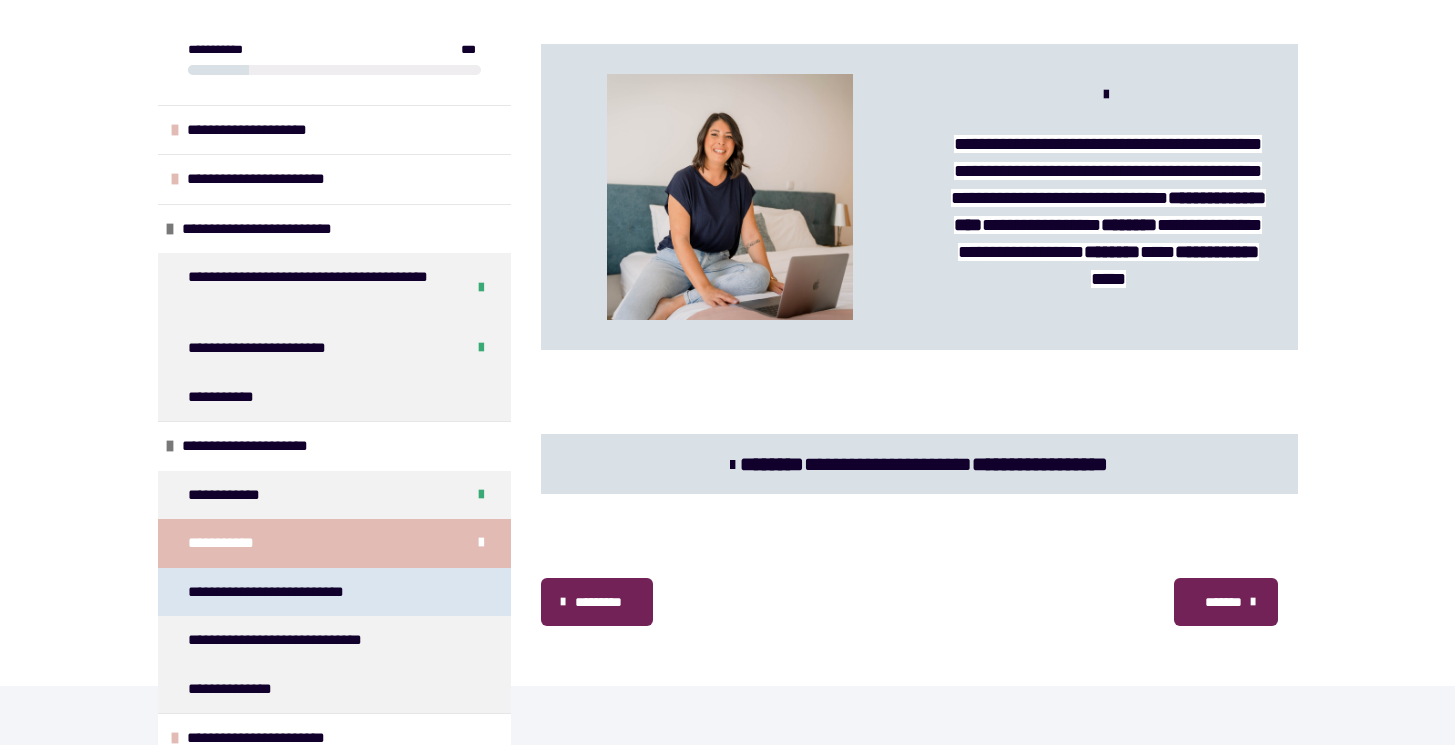 click on "**********" at bounding box center [268, 592] 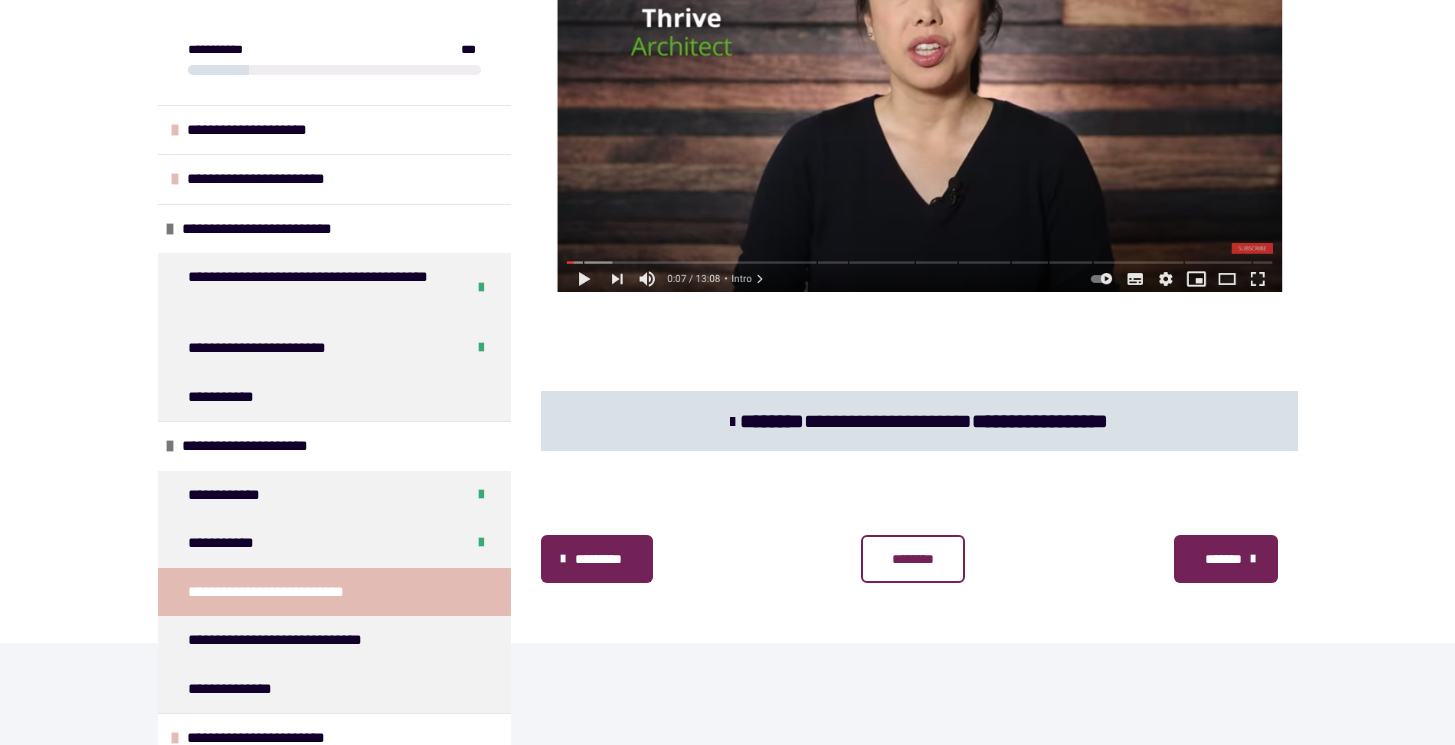 scroll, scrollTop: 9517, scrollLeft: 0, axis: vertical 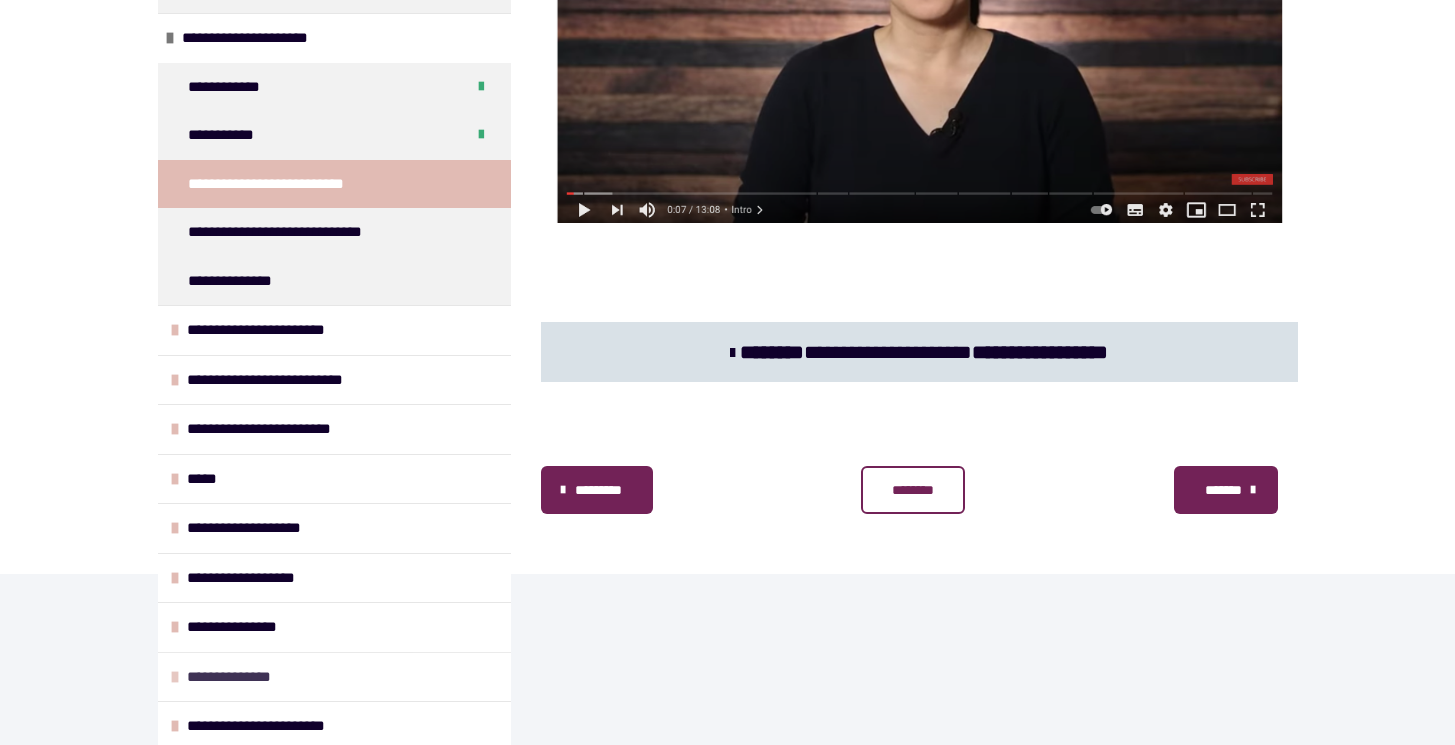 click on "**********" at bounding box center [334, 677] 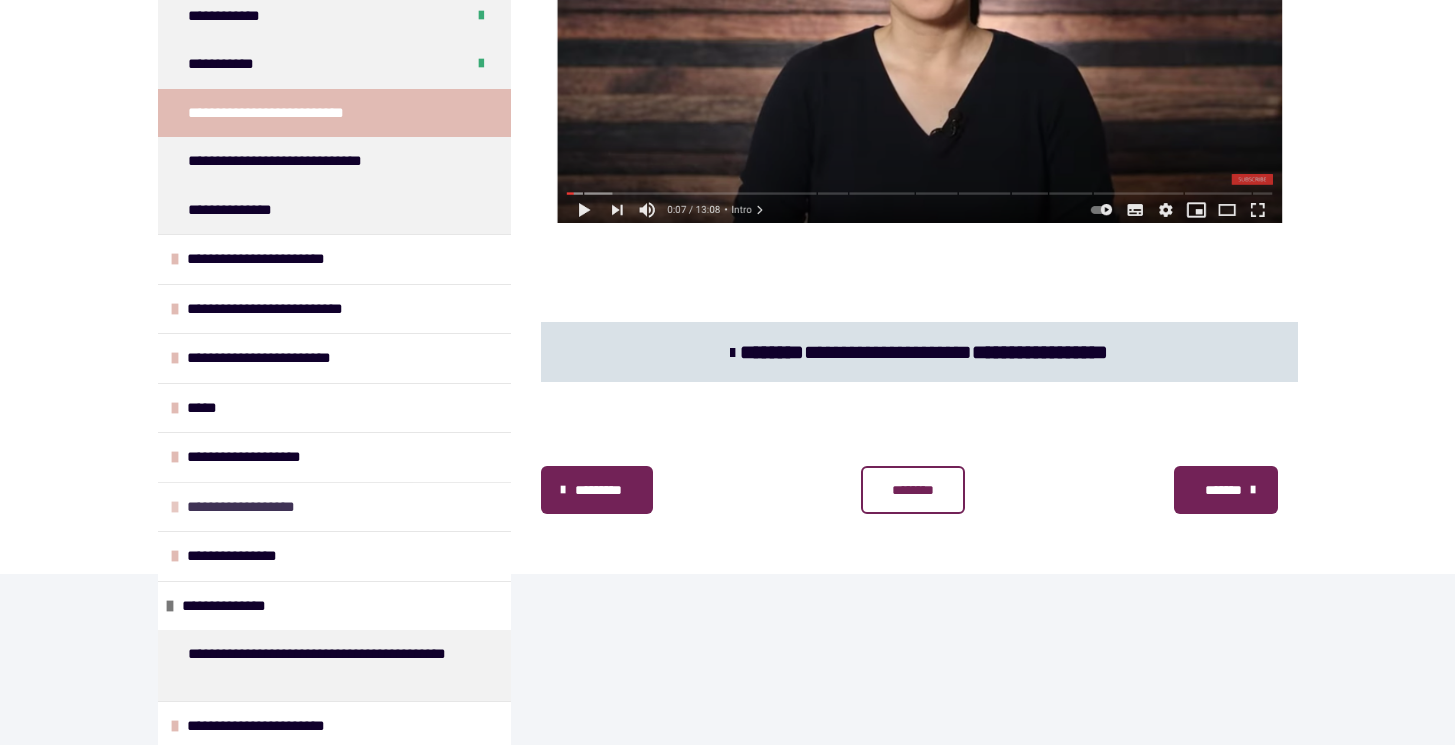 scroll, scrollTop: 479, scrollLeft: 0, axis: vertical 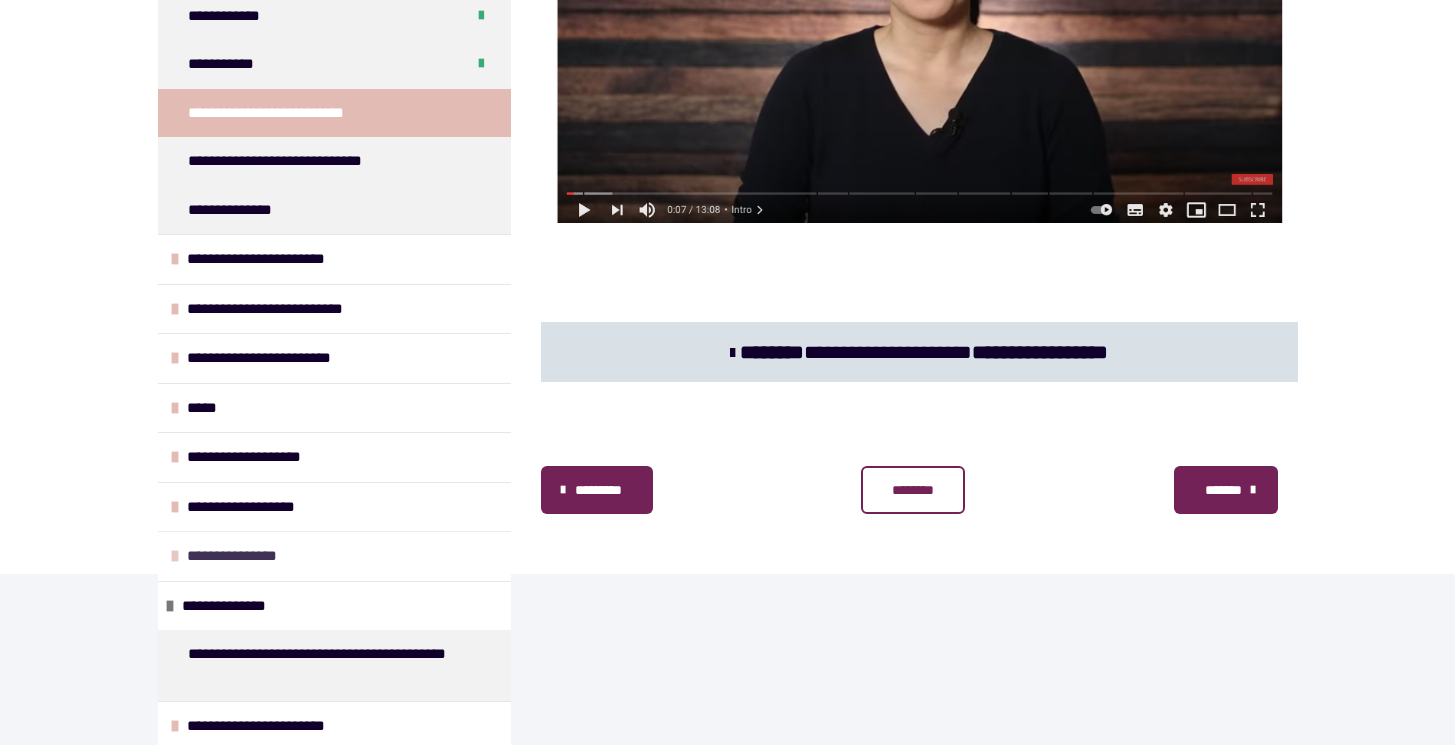 click on "**********" at bounding box center (334, 556) 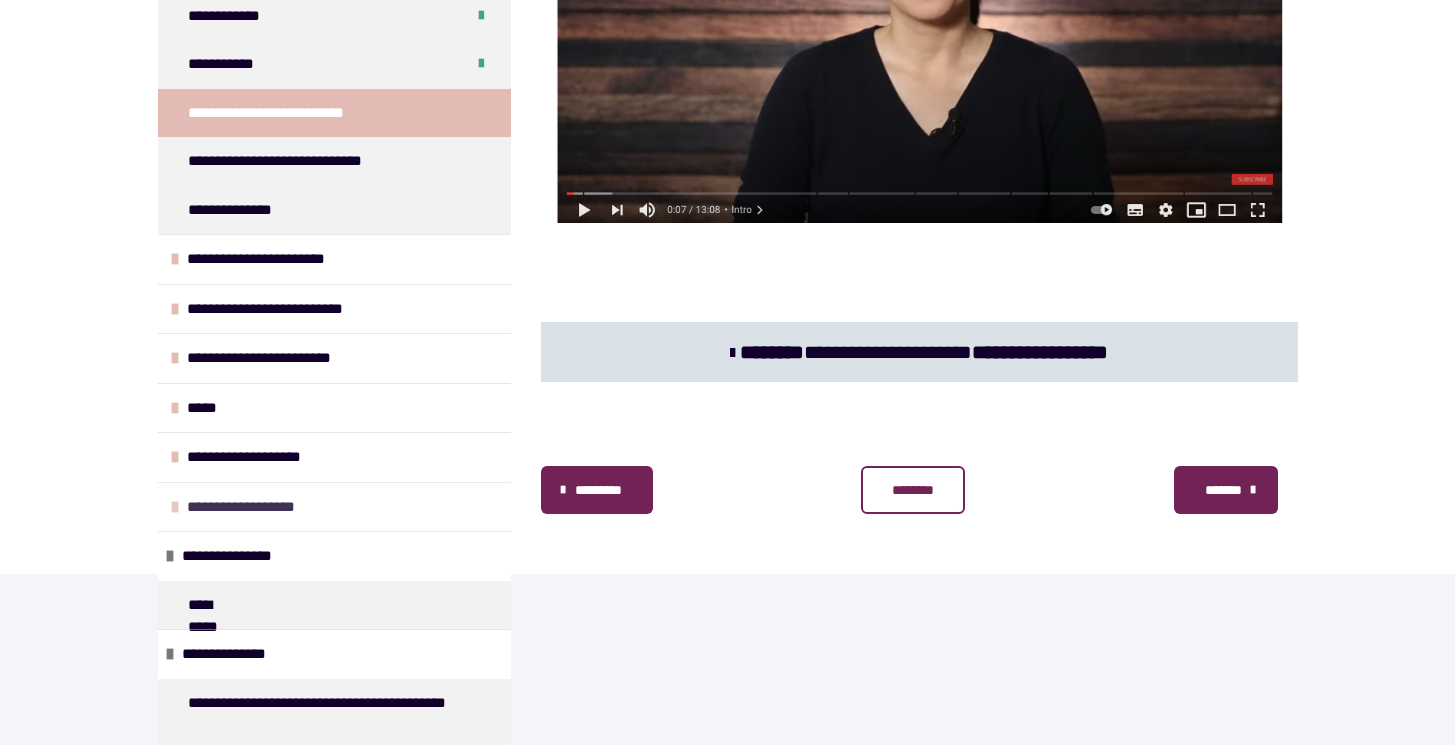 click at bounding box center (175, 507) 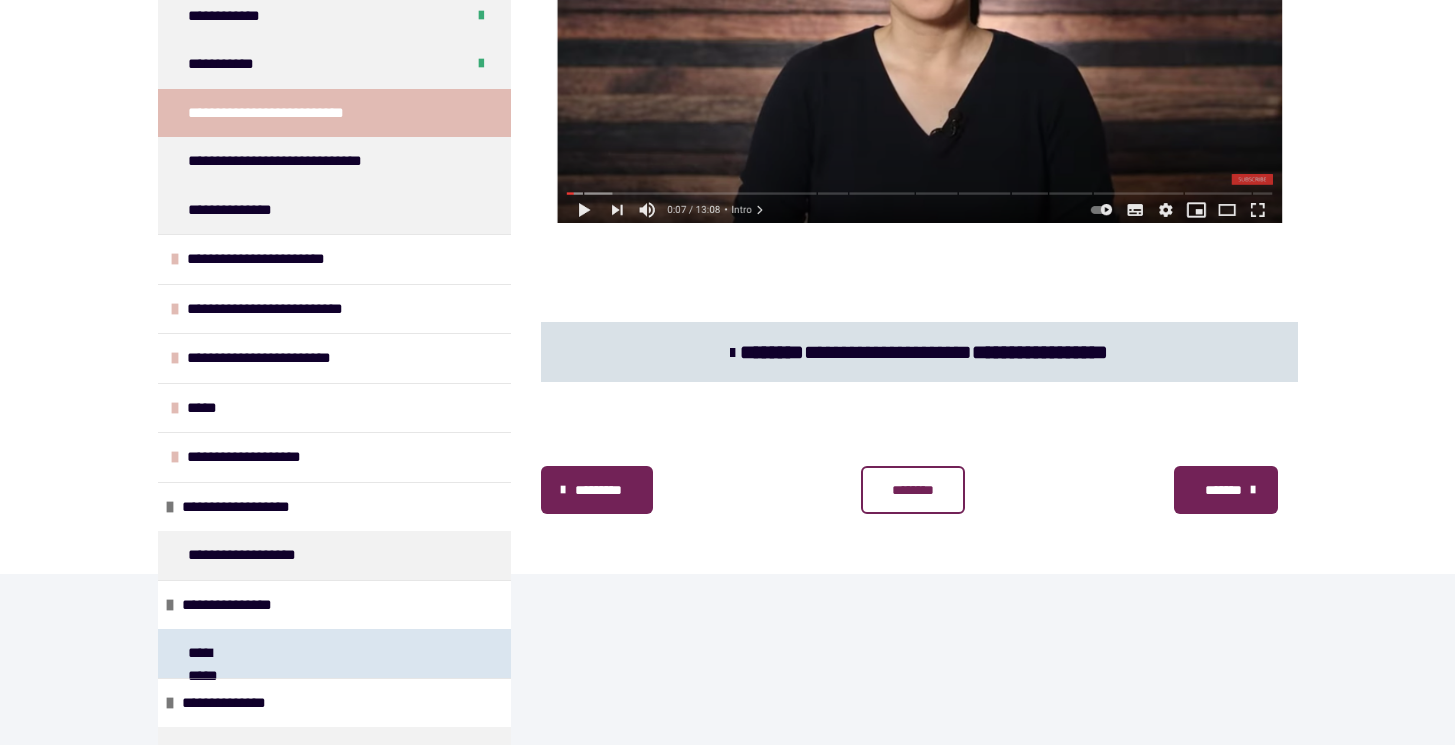 click on "**********" at bounding box center (216, 653) 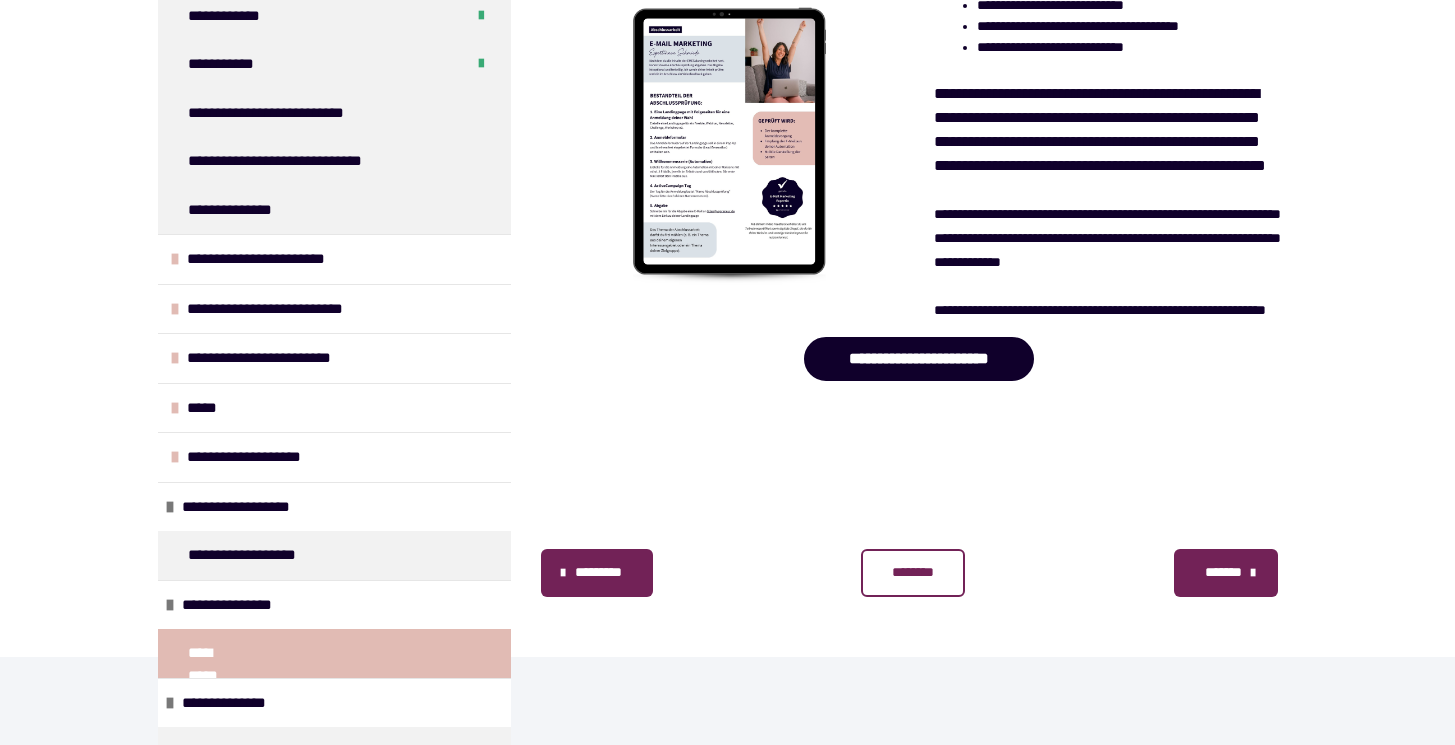 scroll, scrollTop: 1058, scrollLeft: 0, axis: vertical 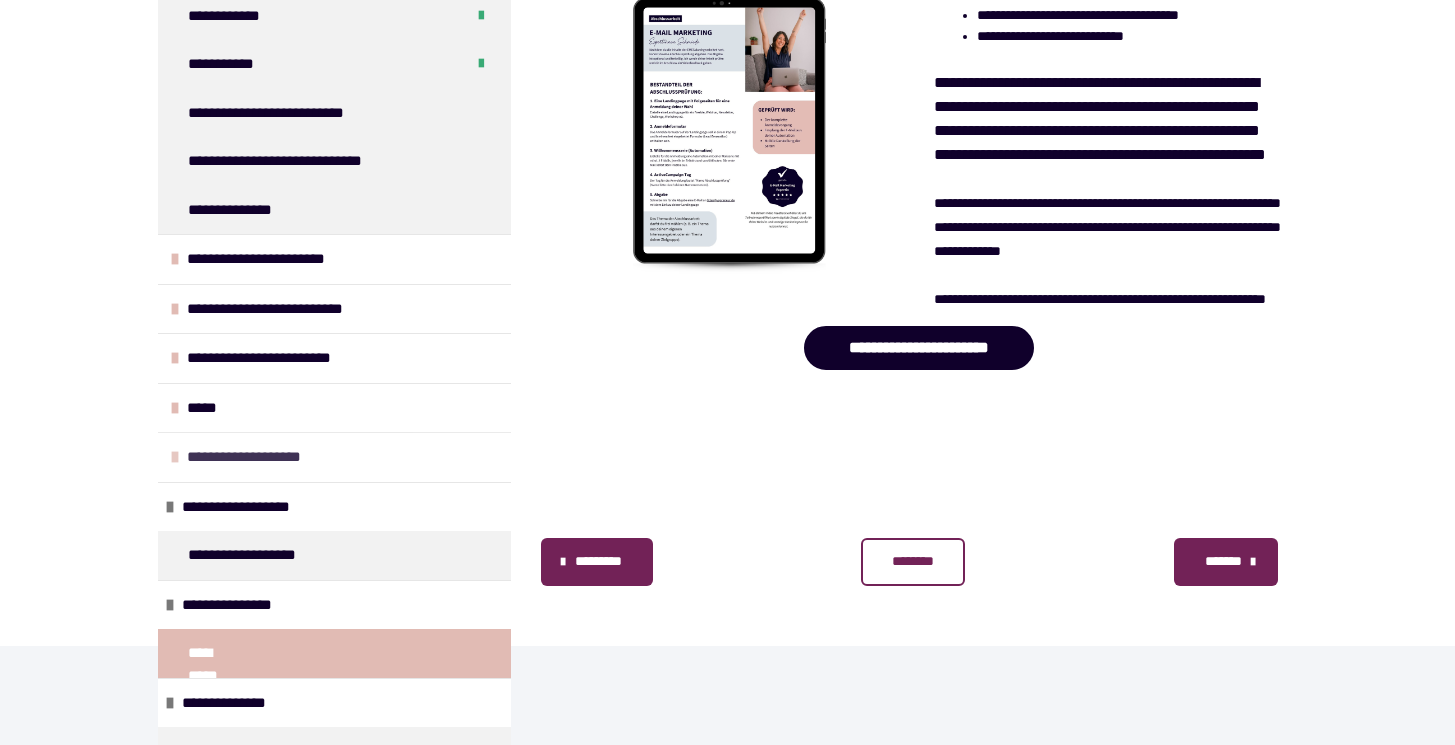 click at bounding box center [175, 457] 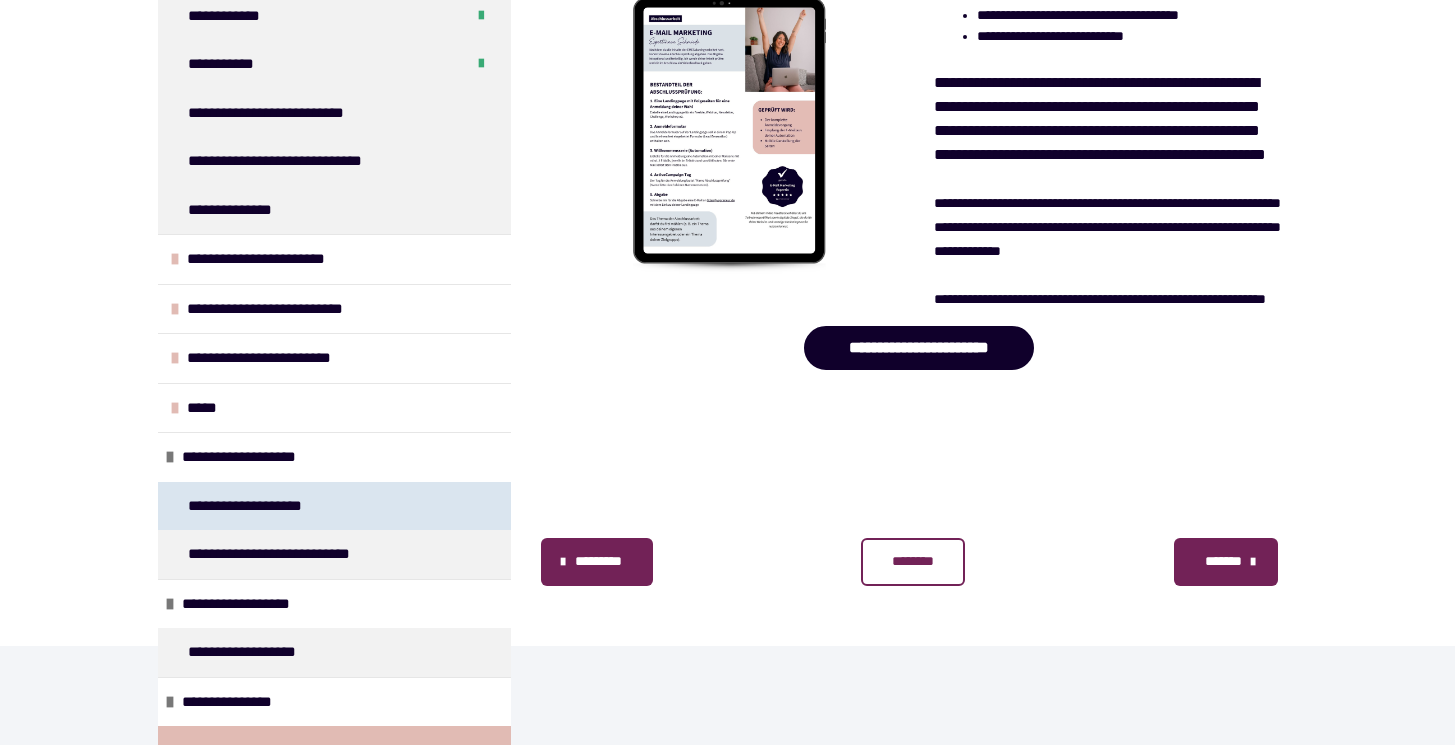 click on "**********" at bounding box center (257, 506) 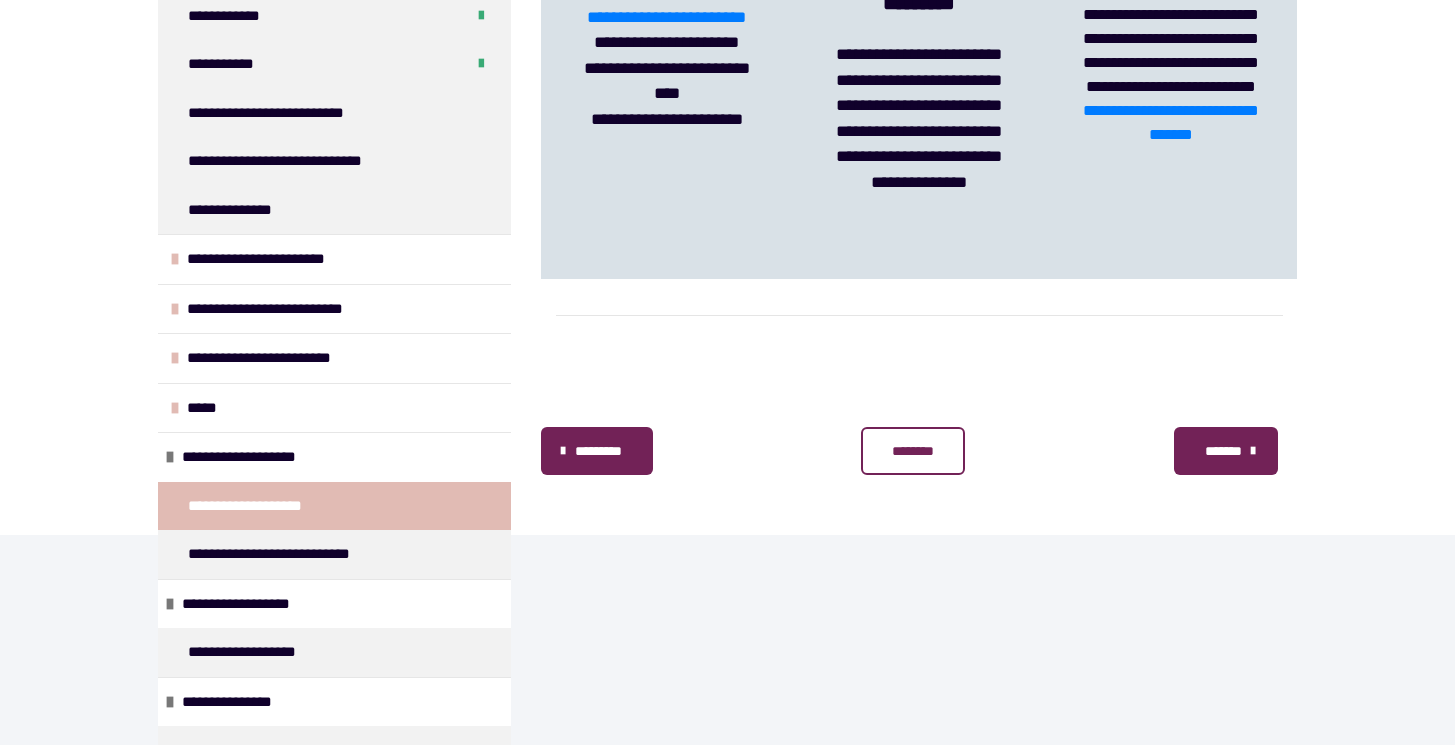 scroll, scrollTop: 2471, scrollLeft: 0, axis: vertical 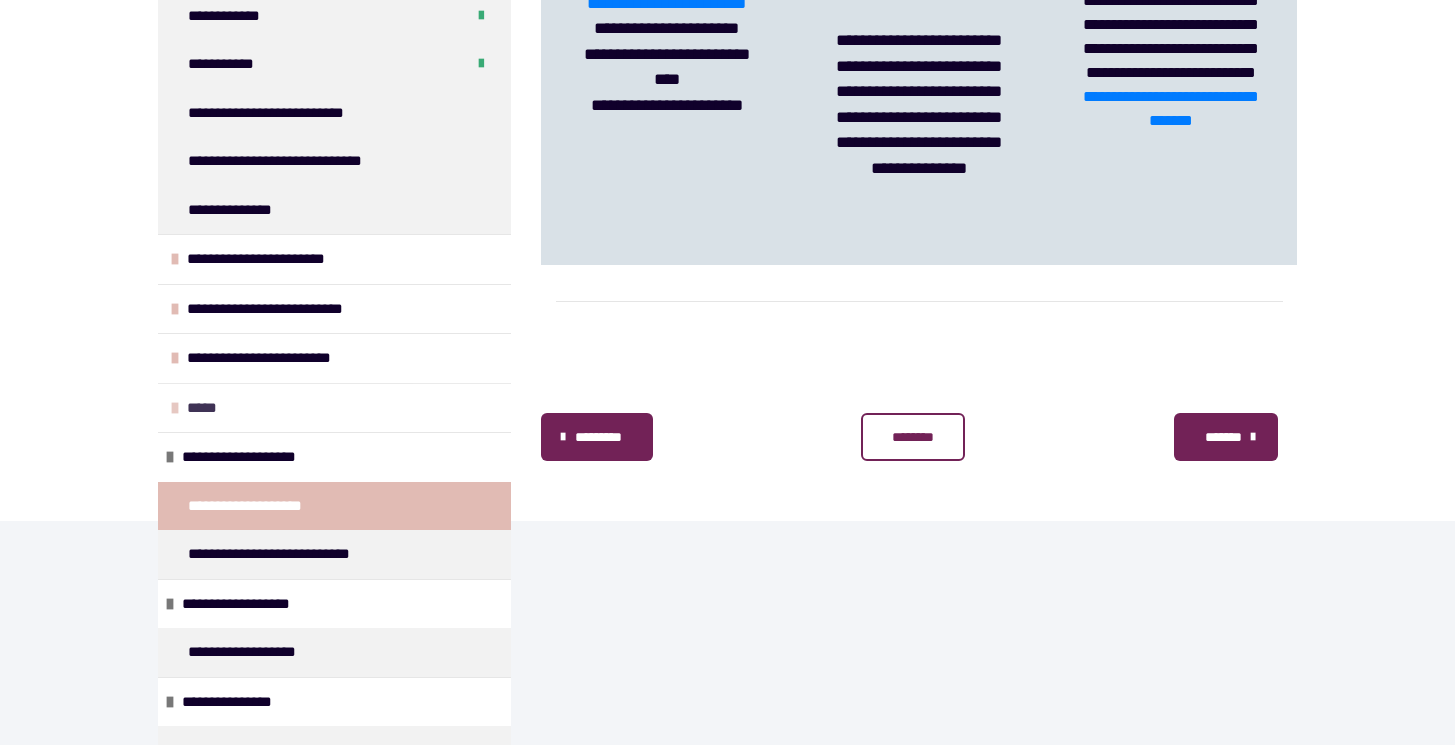 click on "*****" at bounding box center [334, 408] 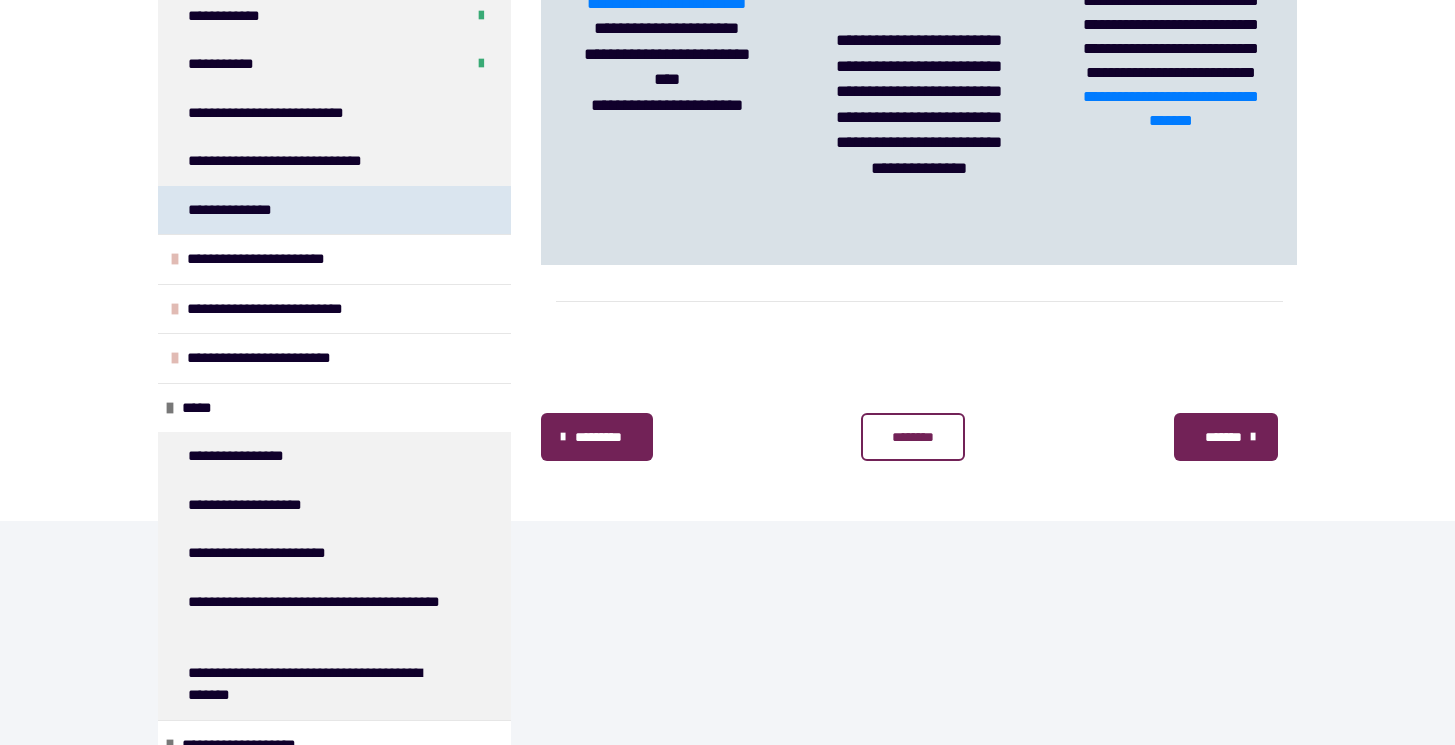 click on "**********" at bounding box center [238, 210] 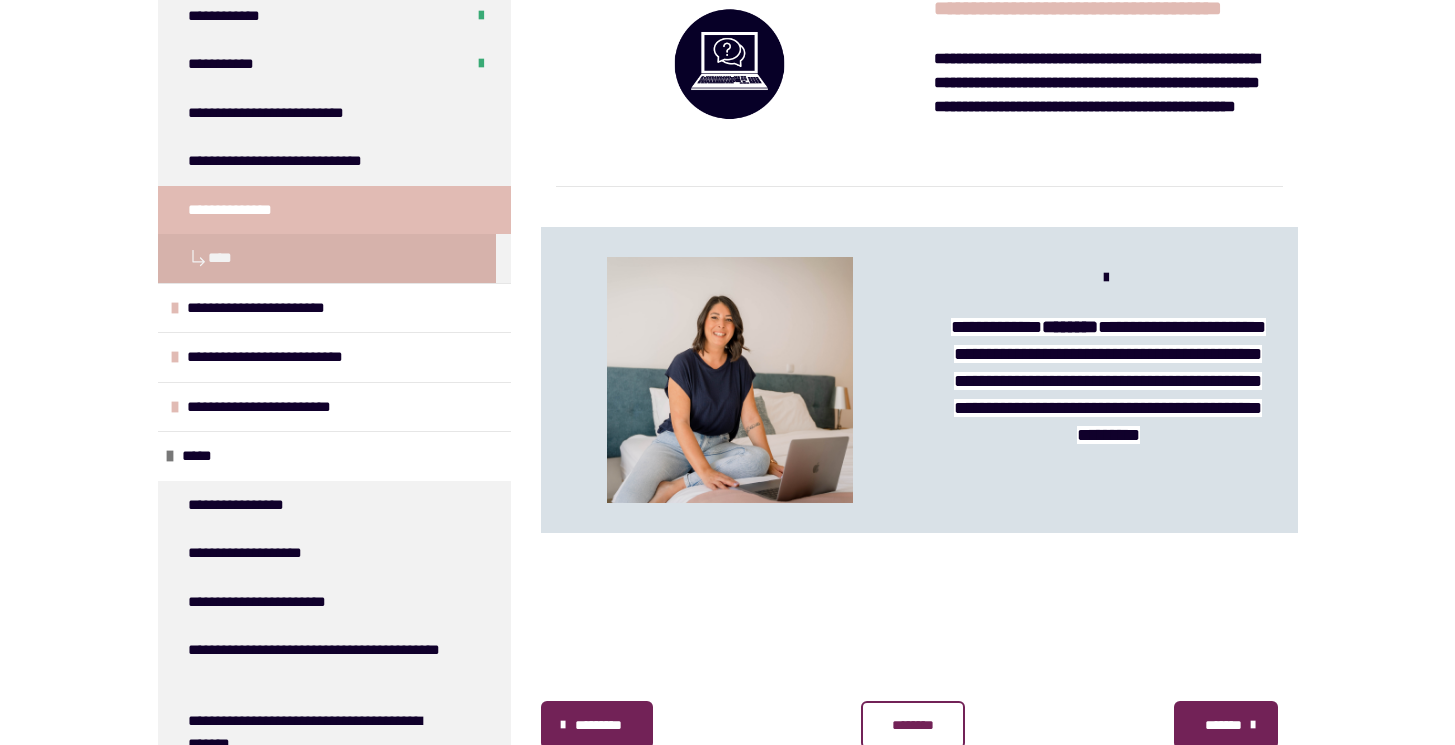 scroll, scrollTop: 0, scrollLeft: 0, axis: both 